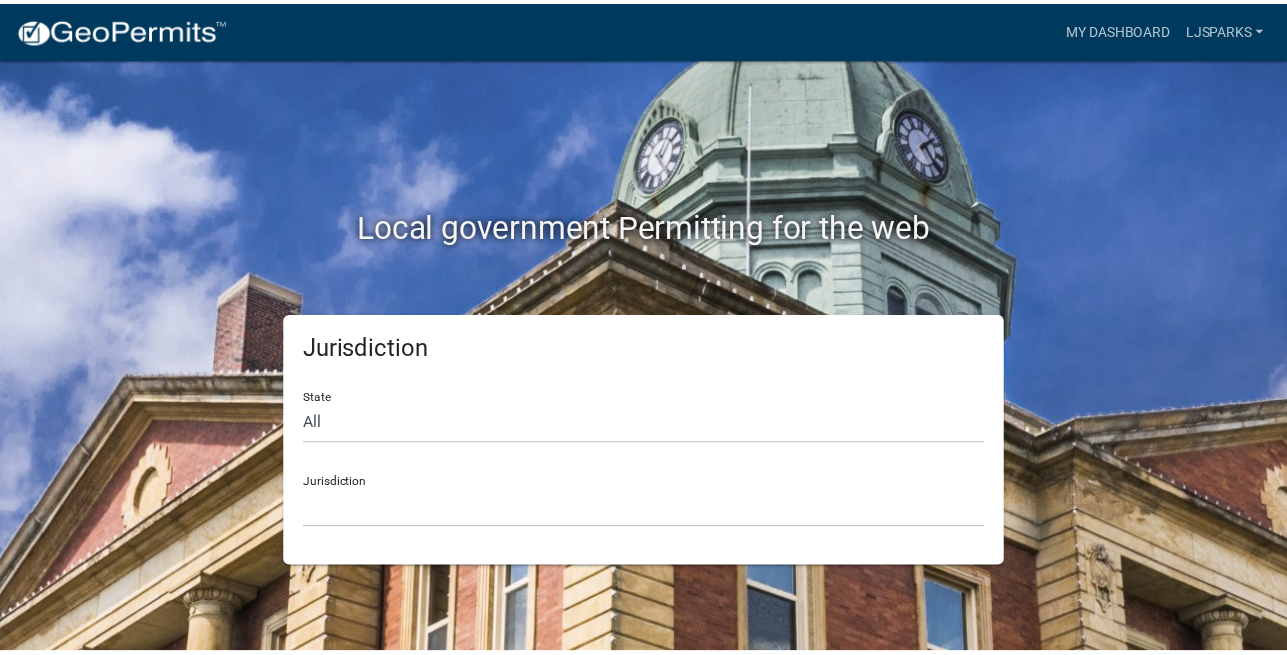 scroll, scrollTop: 0, scrollLeft: 0, axis: both 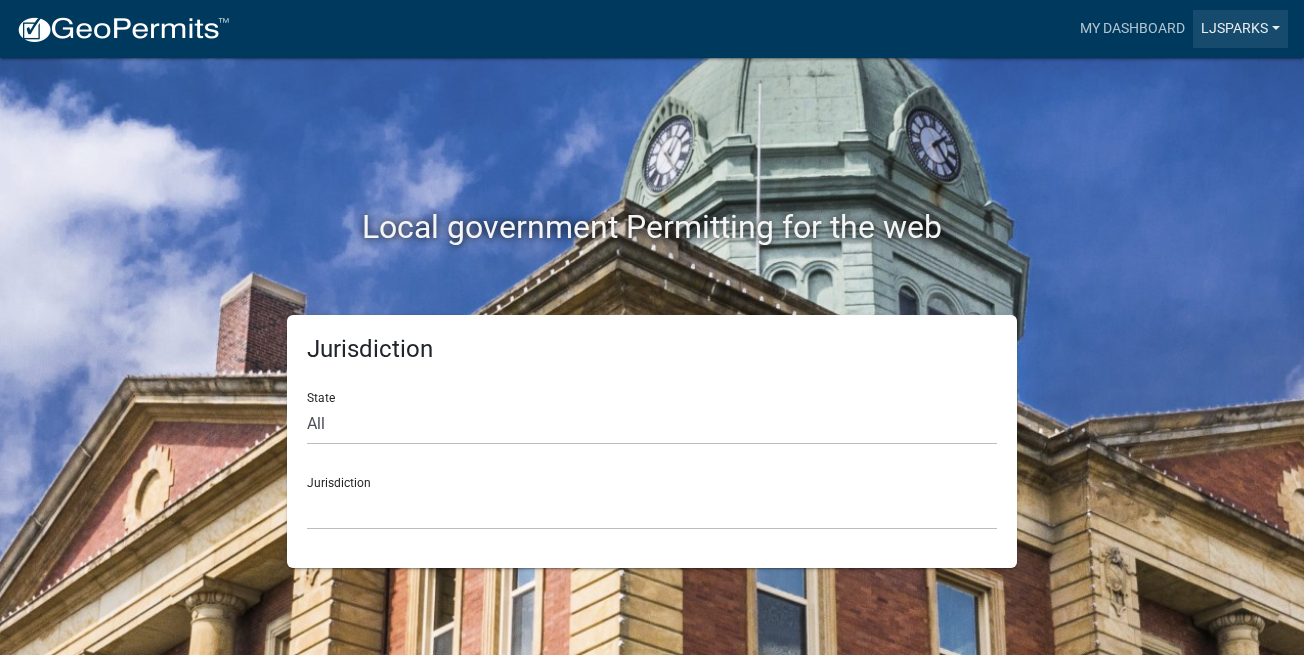 click on "LJSparks" at bounding box center (1240, 29) 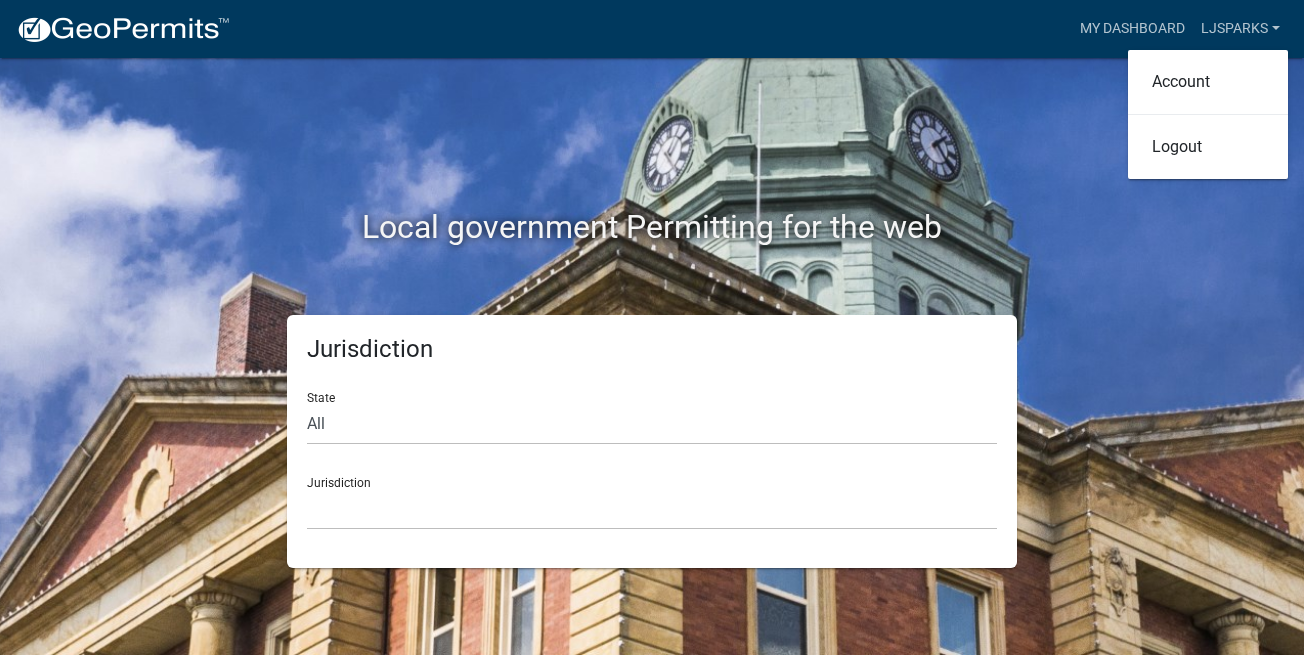 drag, startPoint x: 1020, startPoint y: 131, endPoint x: 980, endPoint y: 135, distance: 40.1995 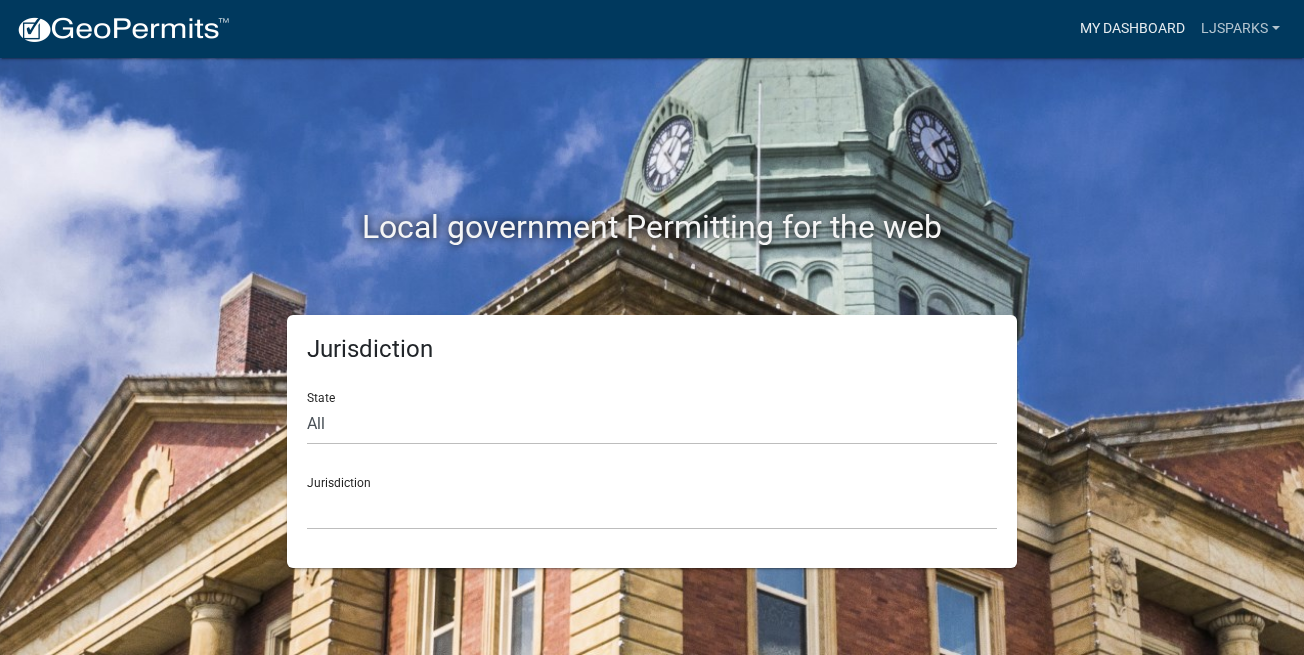 click on "My Dashboard" at bounding box center [1132, 29] 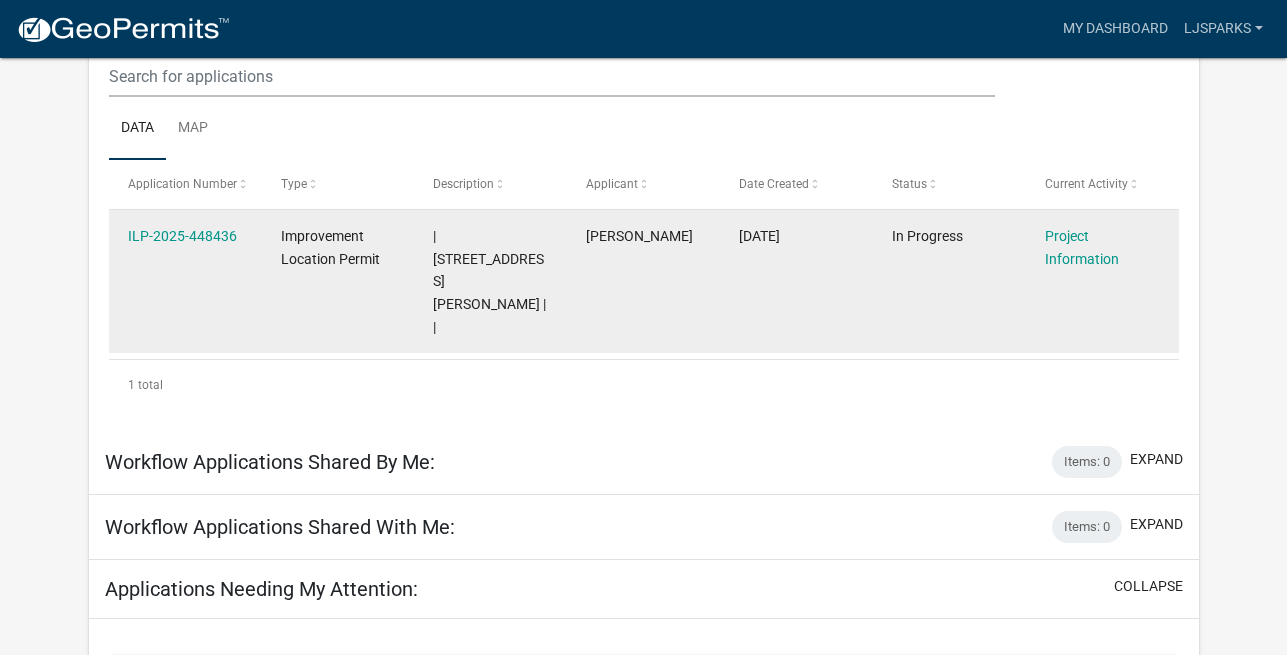 scroll, scrollTop: 251, scrollLeft: 0, axis: vertical 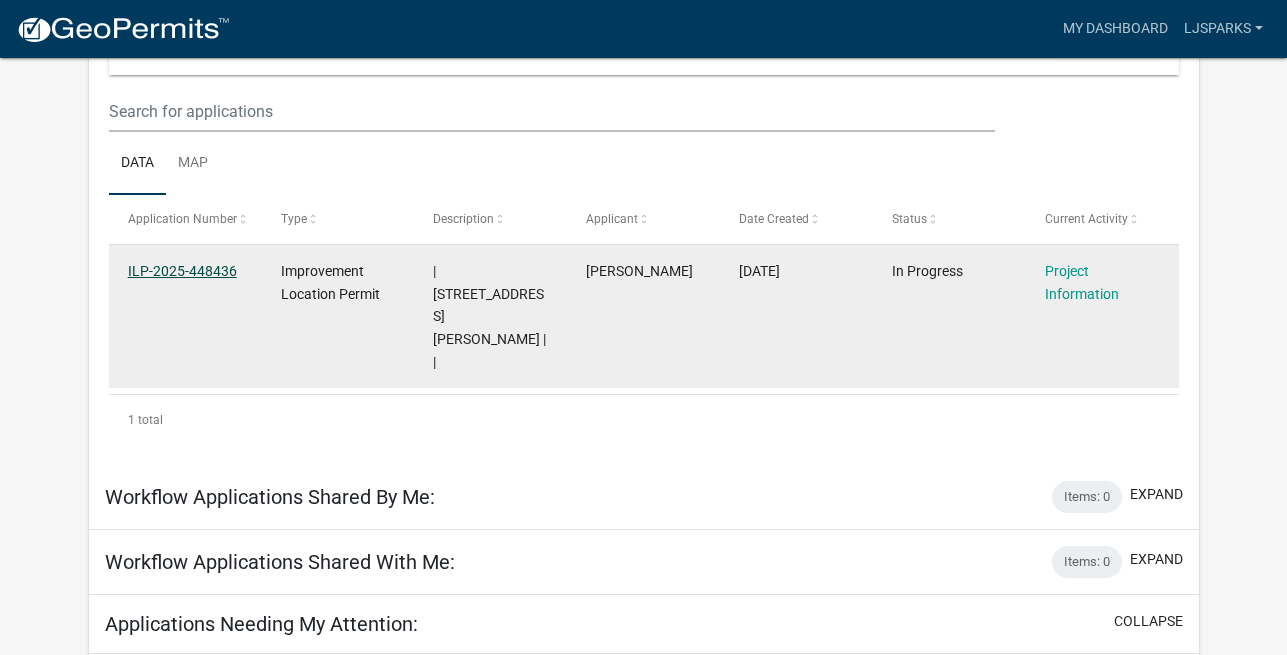 drag, startPoint x: 188, startPoint y: 273, endPoint x: 199, endPoint y: 275, distance: 11.18034 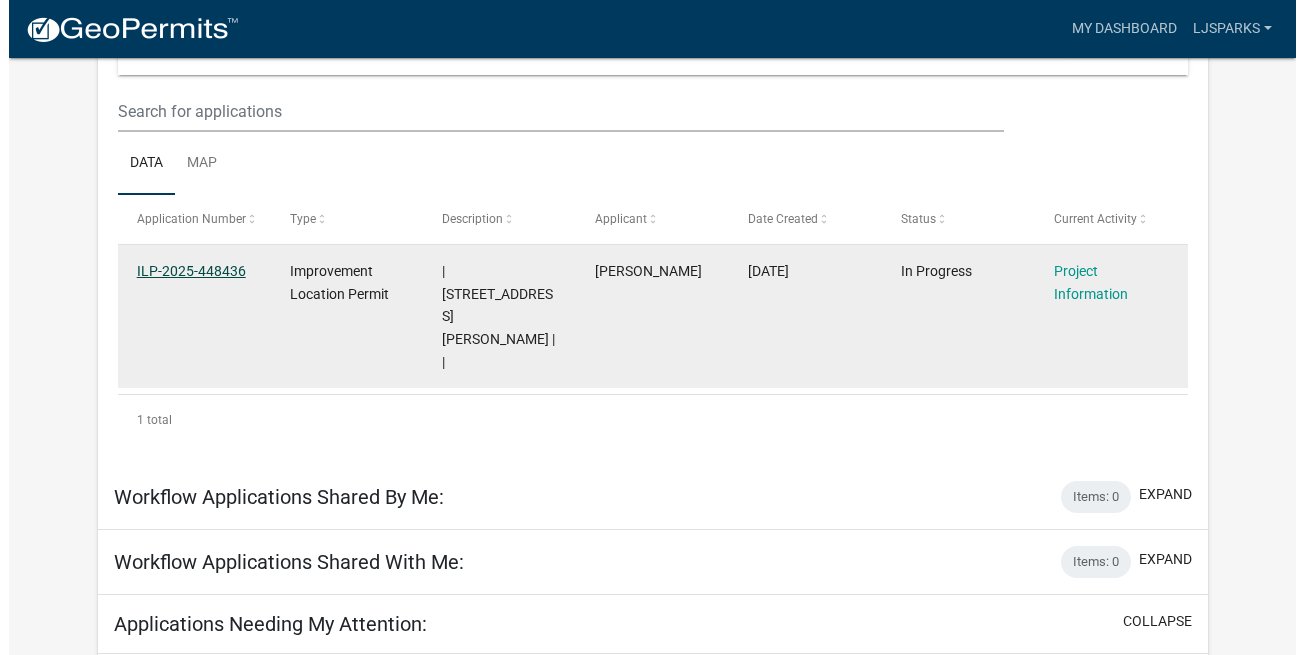 scroll, scrollTop: 0, scrollLeft: 0, axis: both 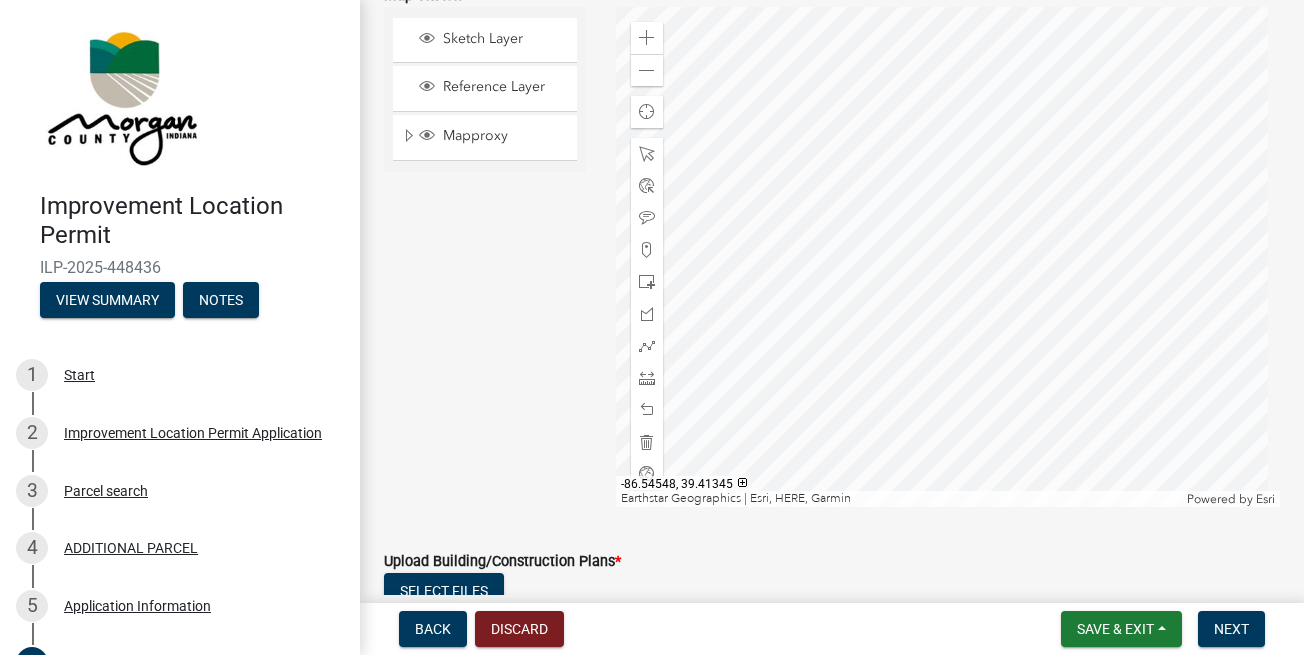 click 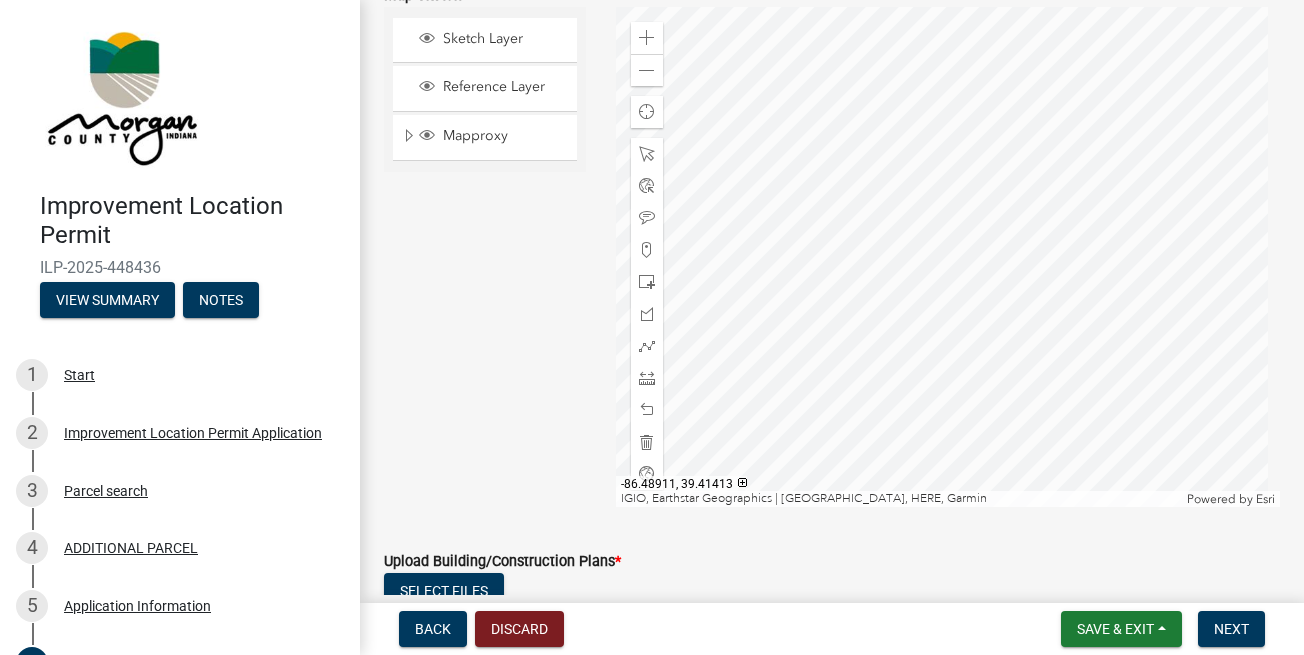 click 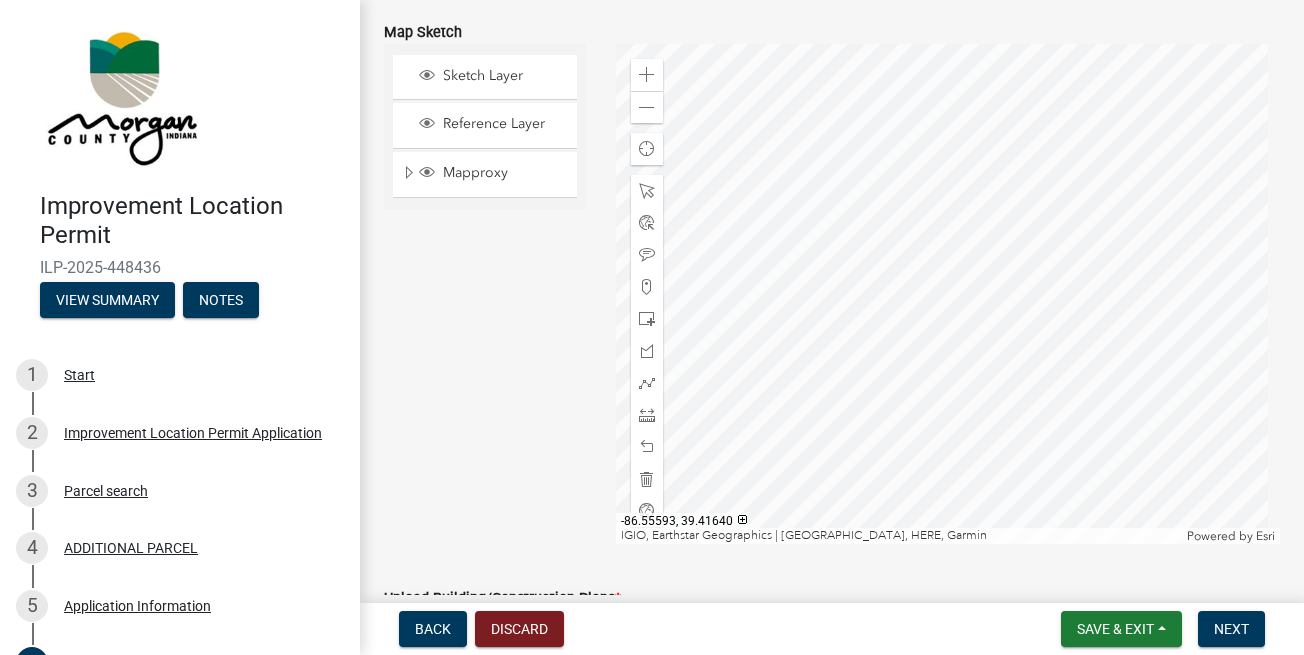 scroll, scrollTop: 3534, scrollLeft: 0, axis: vertical 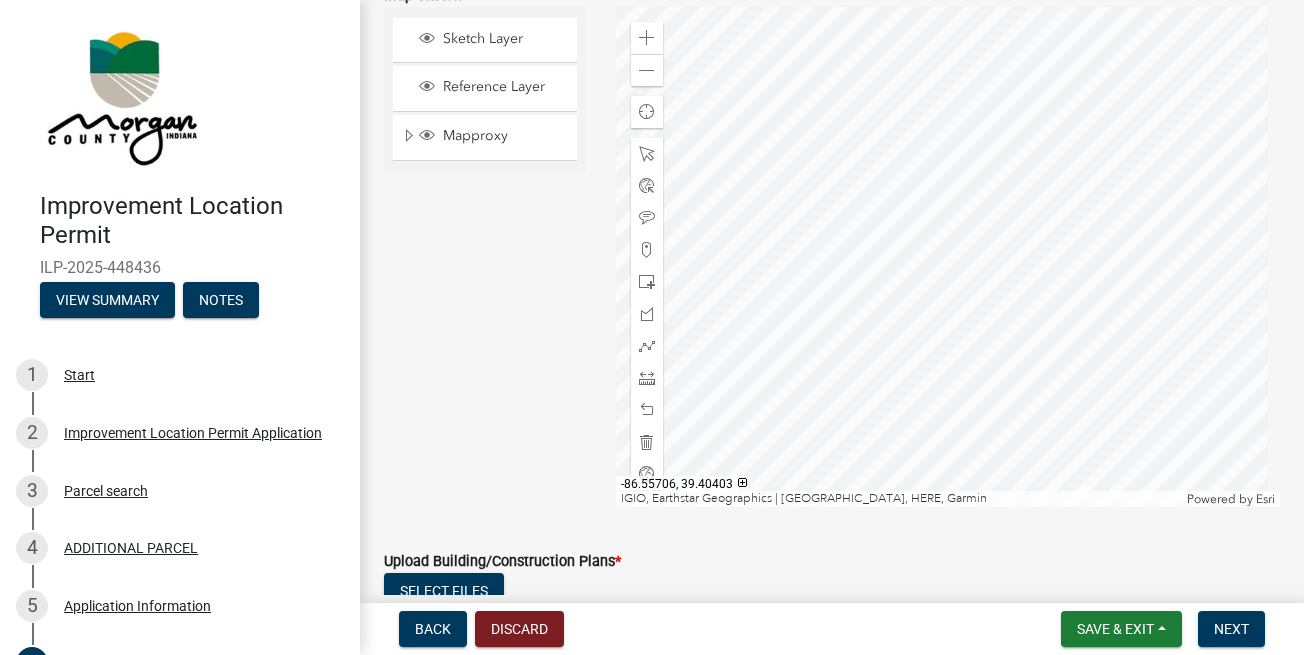 click 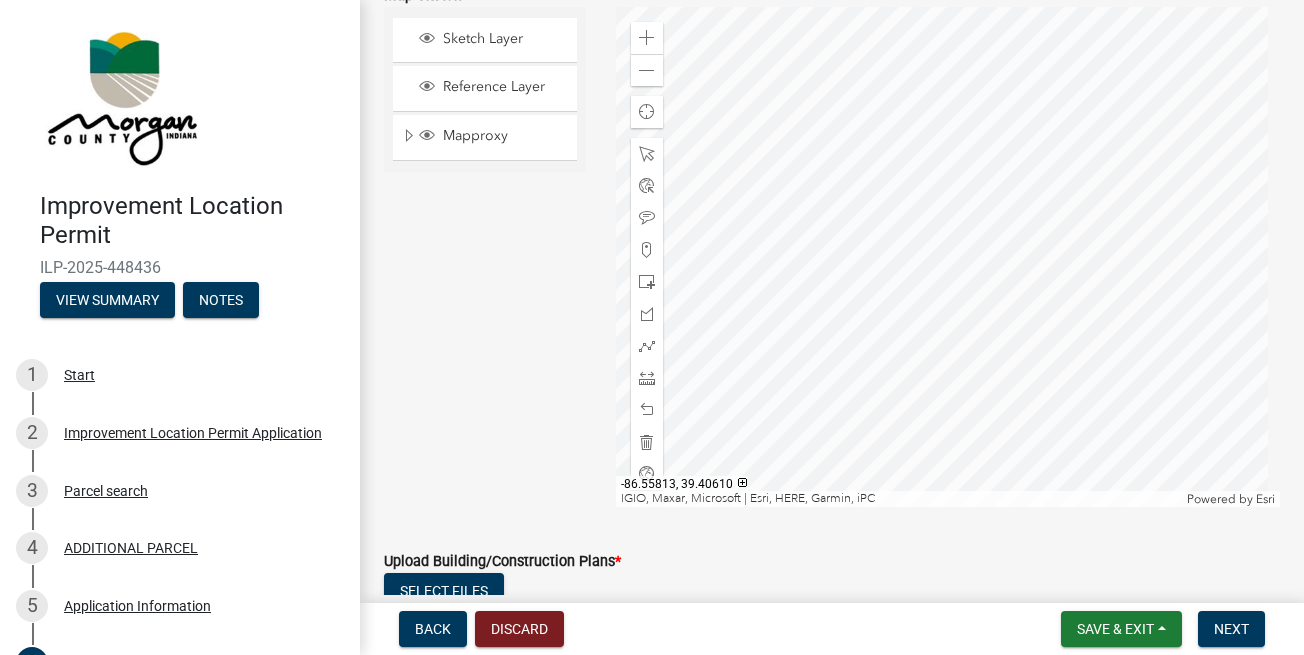 click 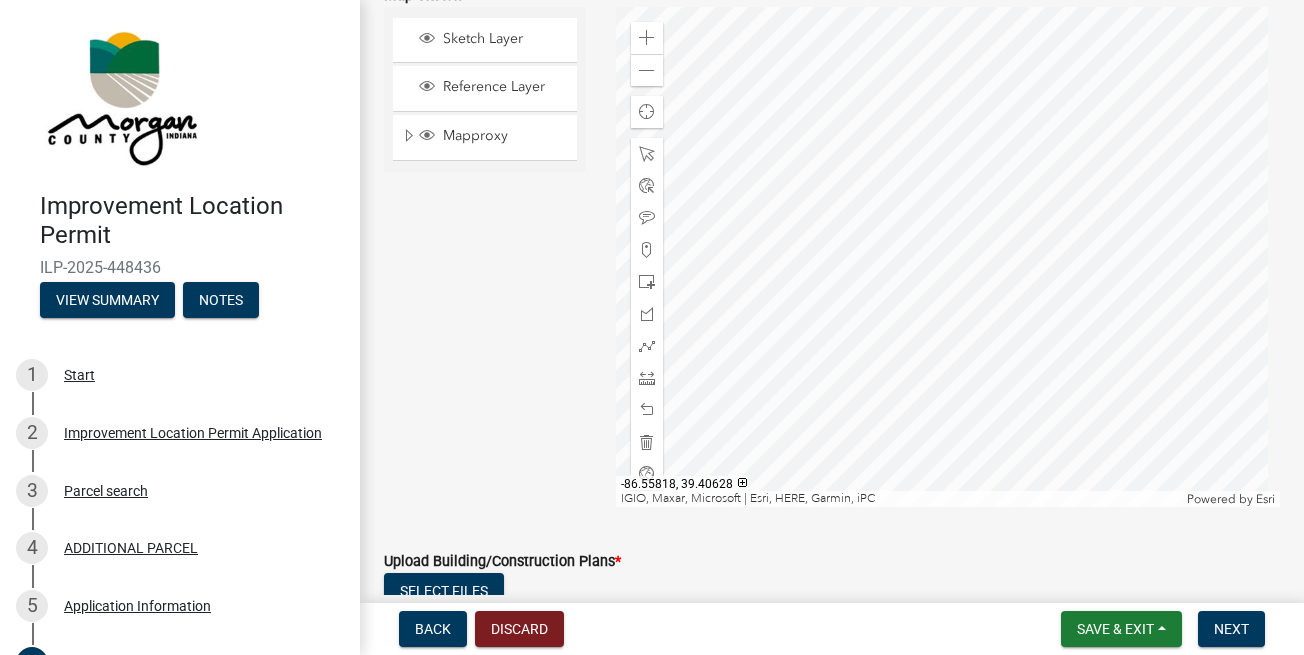 click 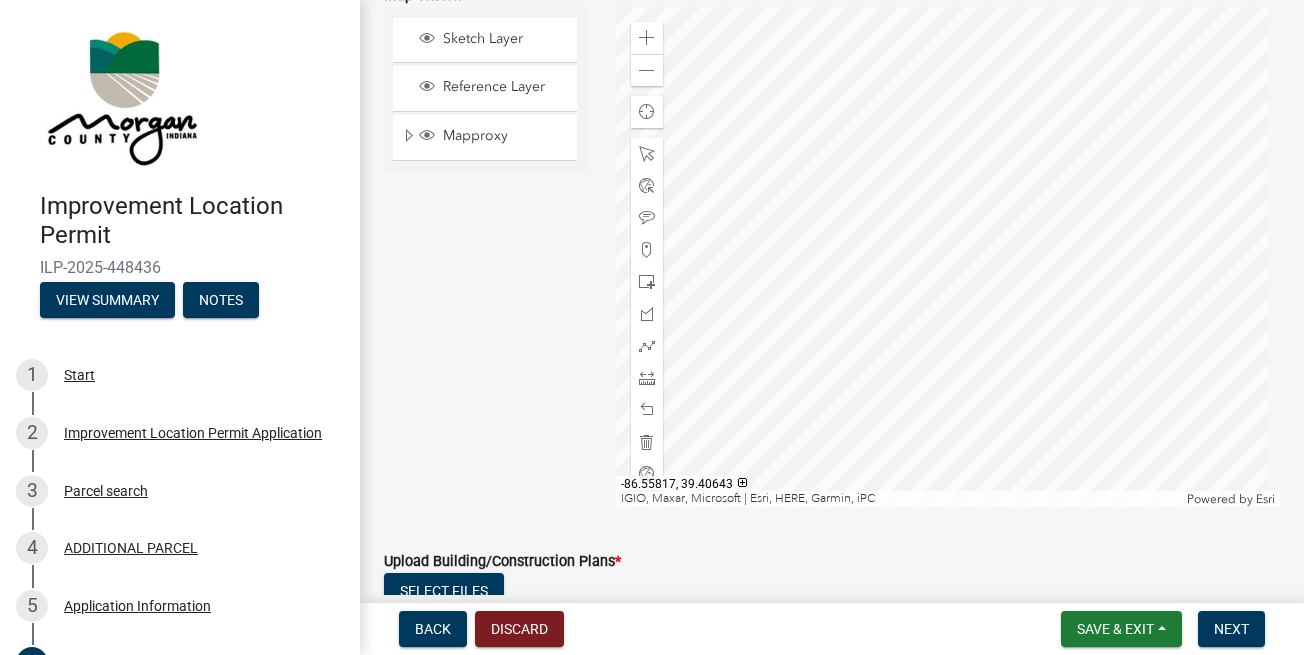 click 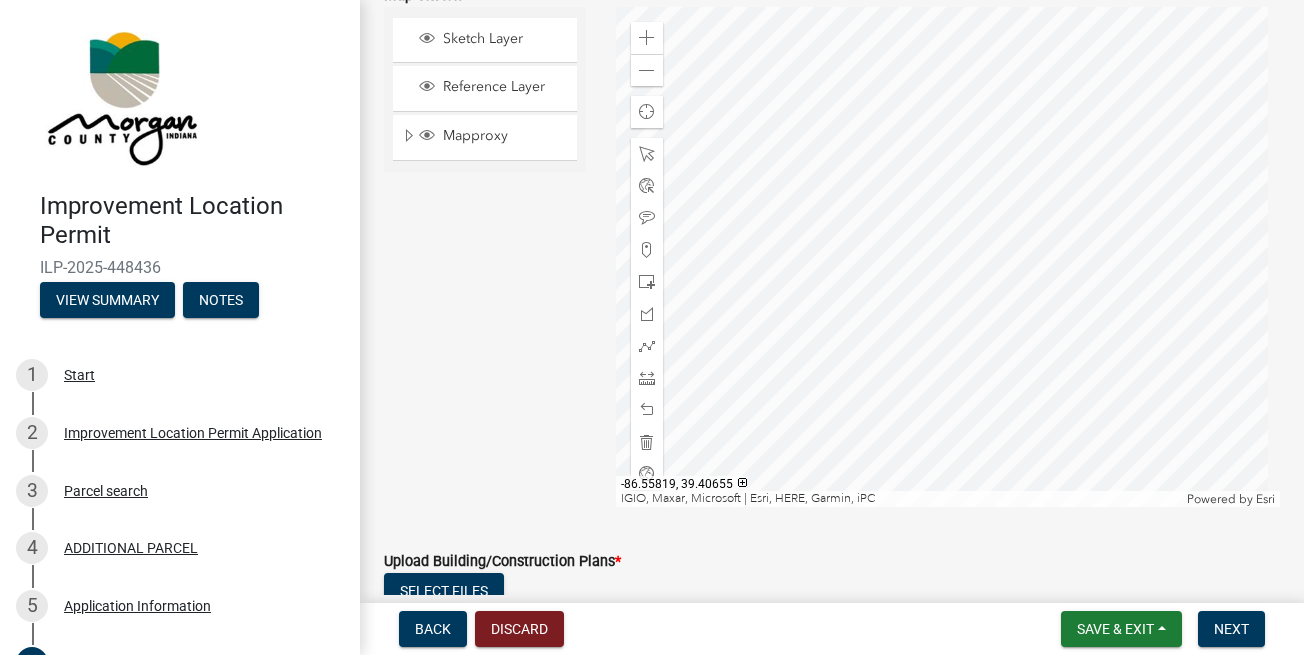 click 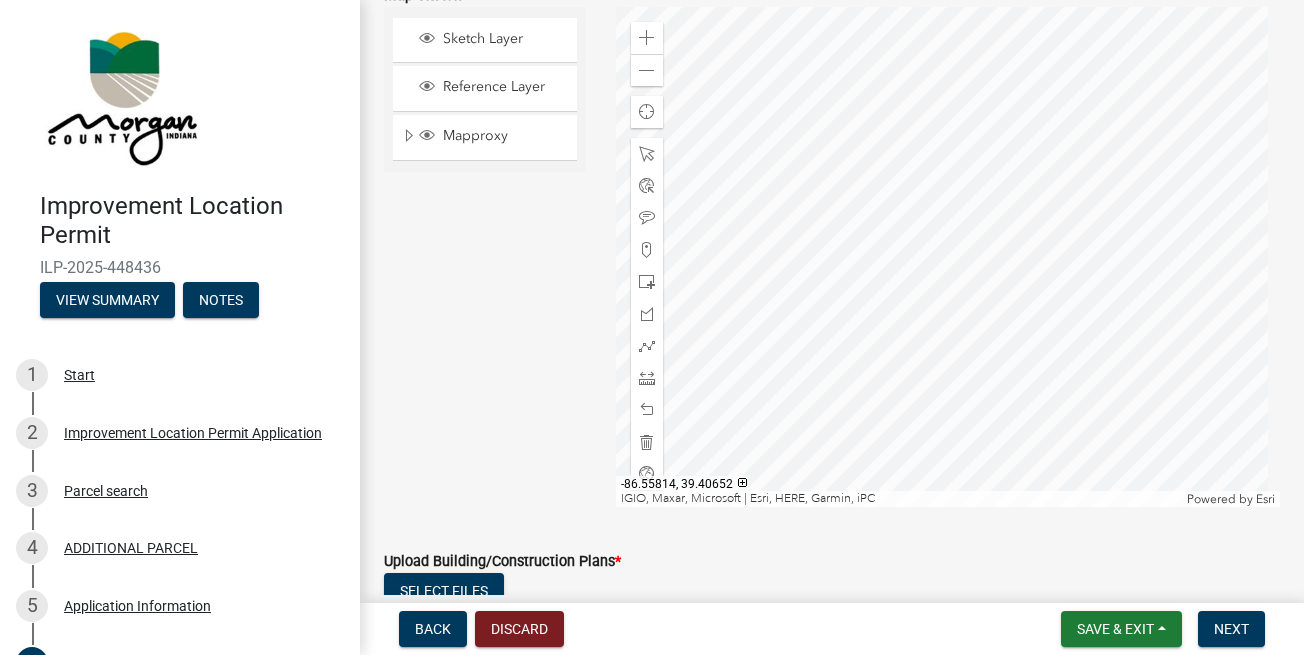 click 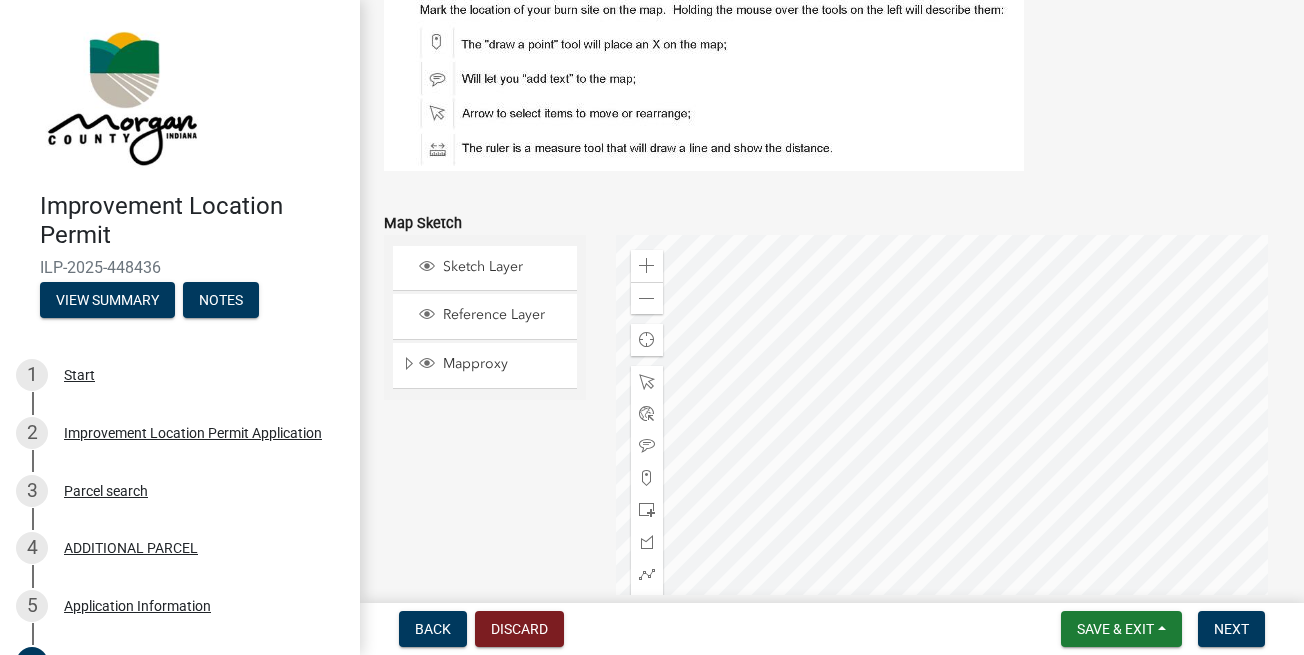 scroll, scrollTop: 3192, scrollLeft: 0, axis: vertical 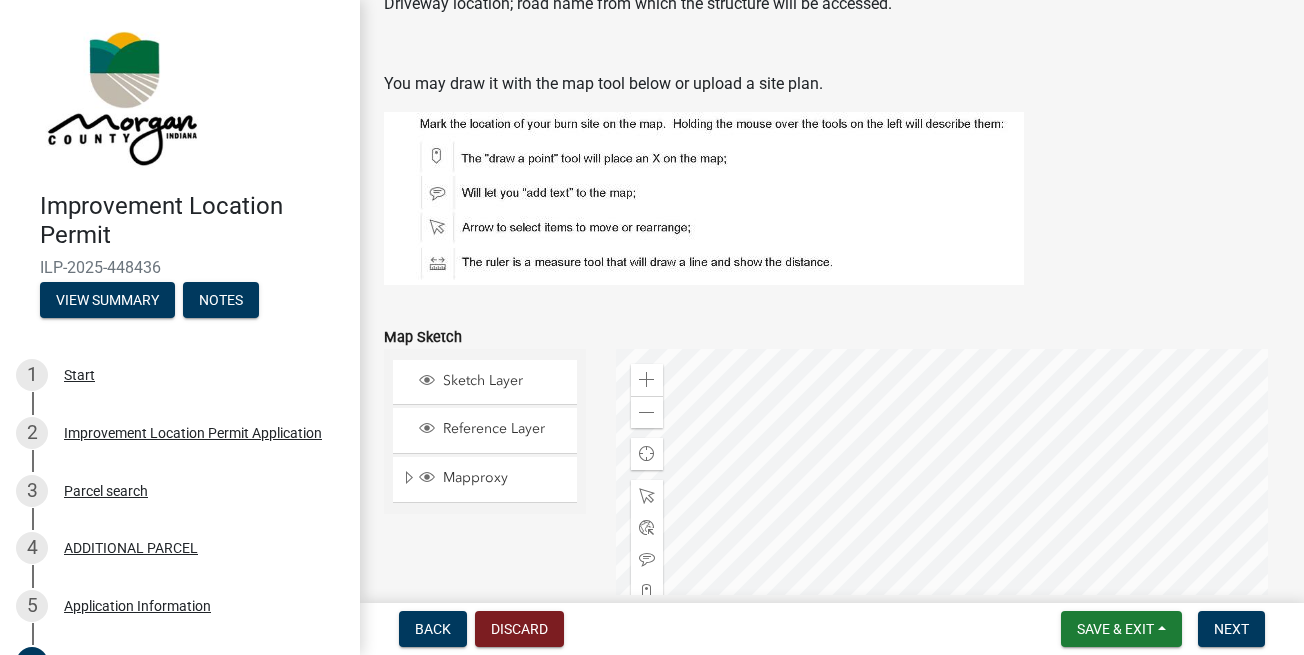 click 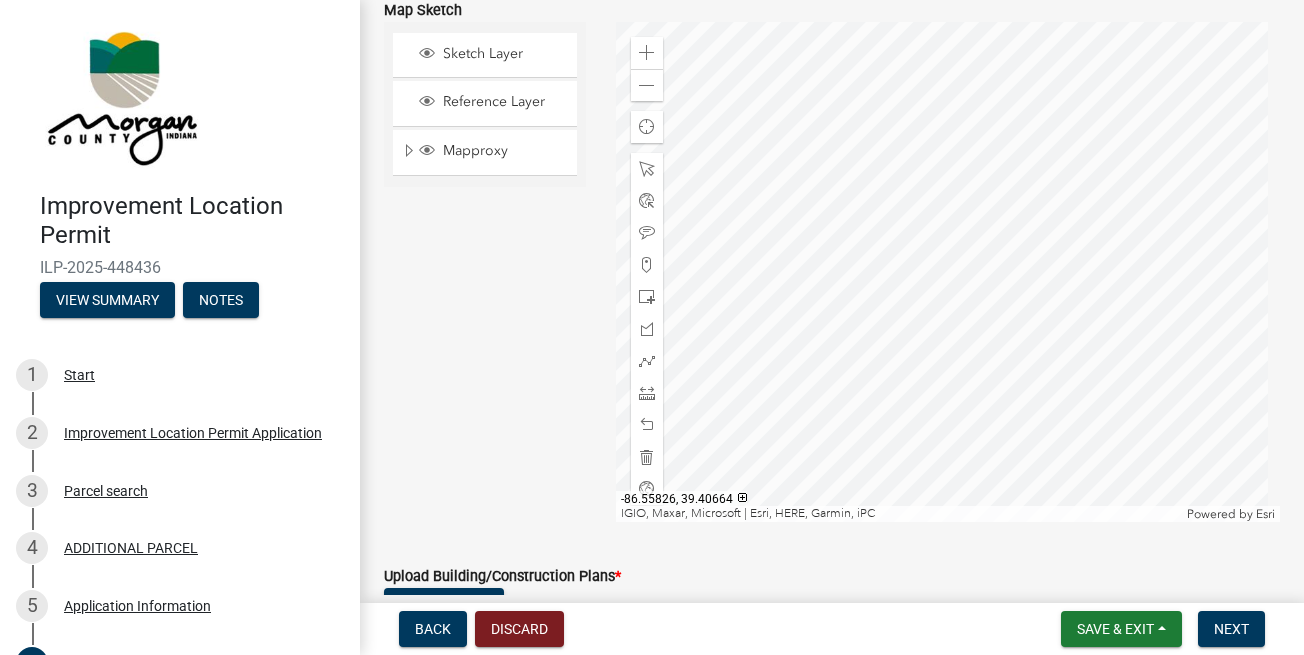 scroll, scrollTop: 3534, scrollLeft: 0, axis: vertical 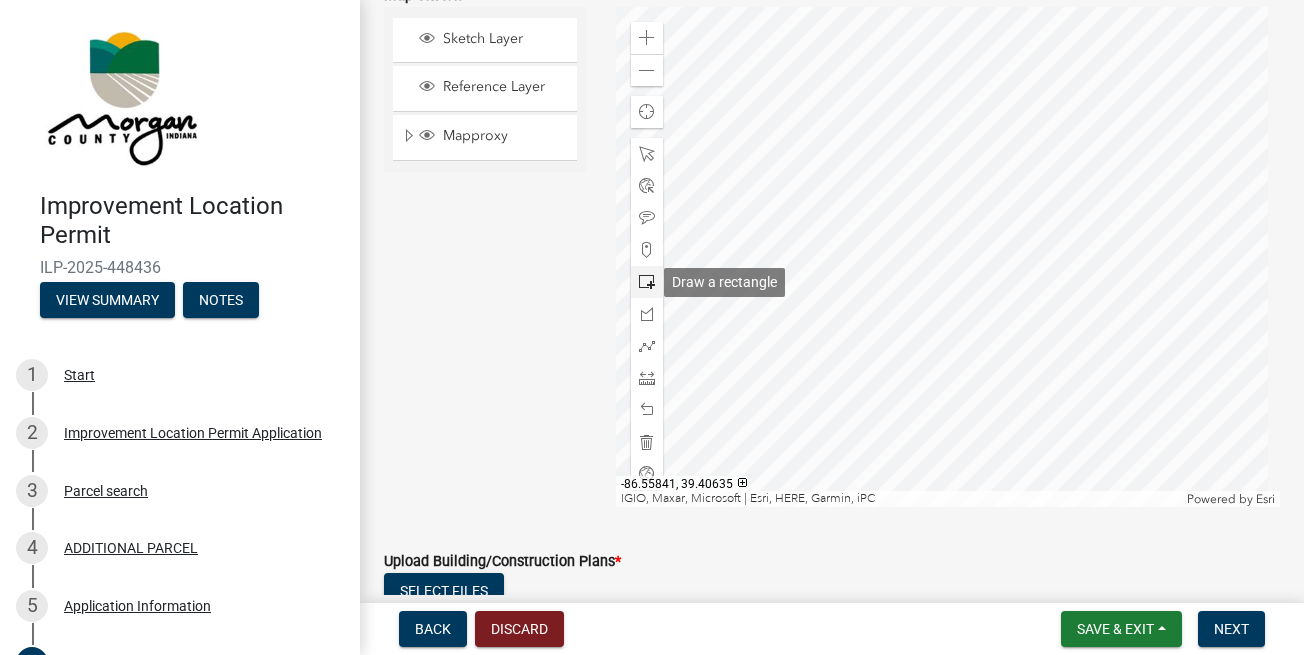 click 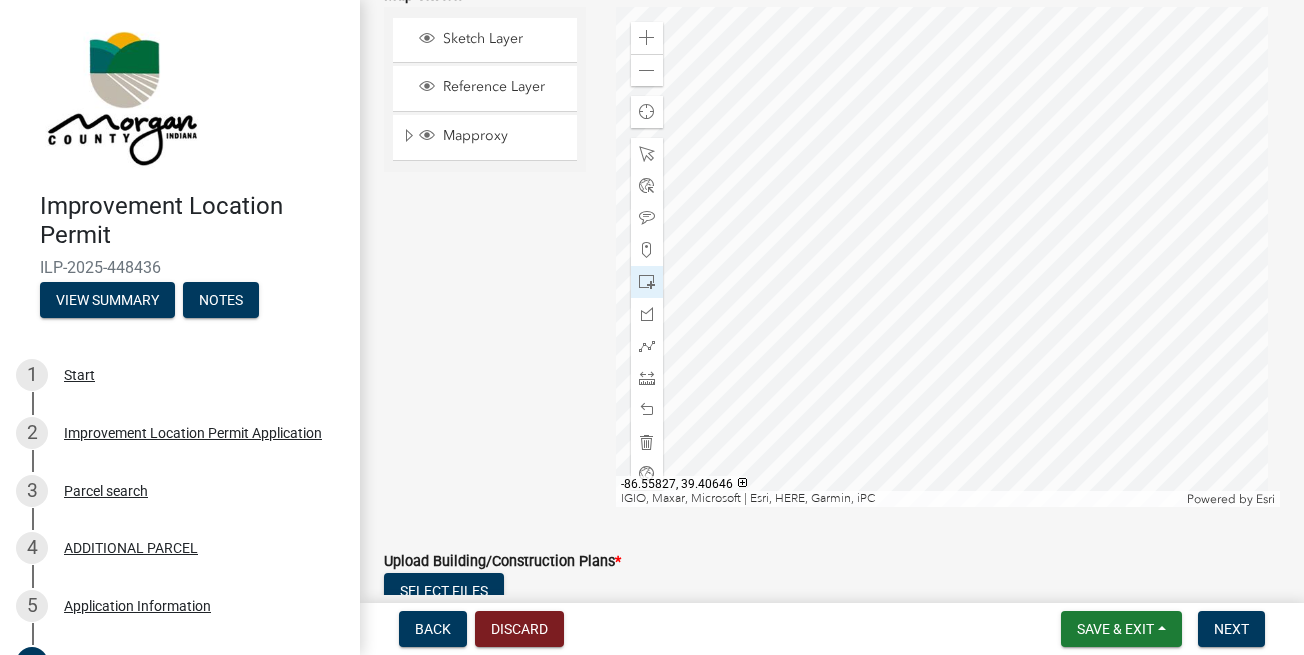 click 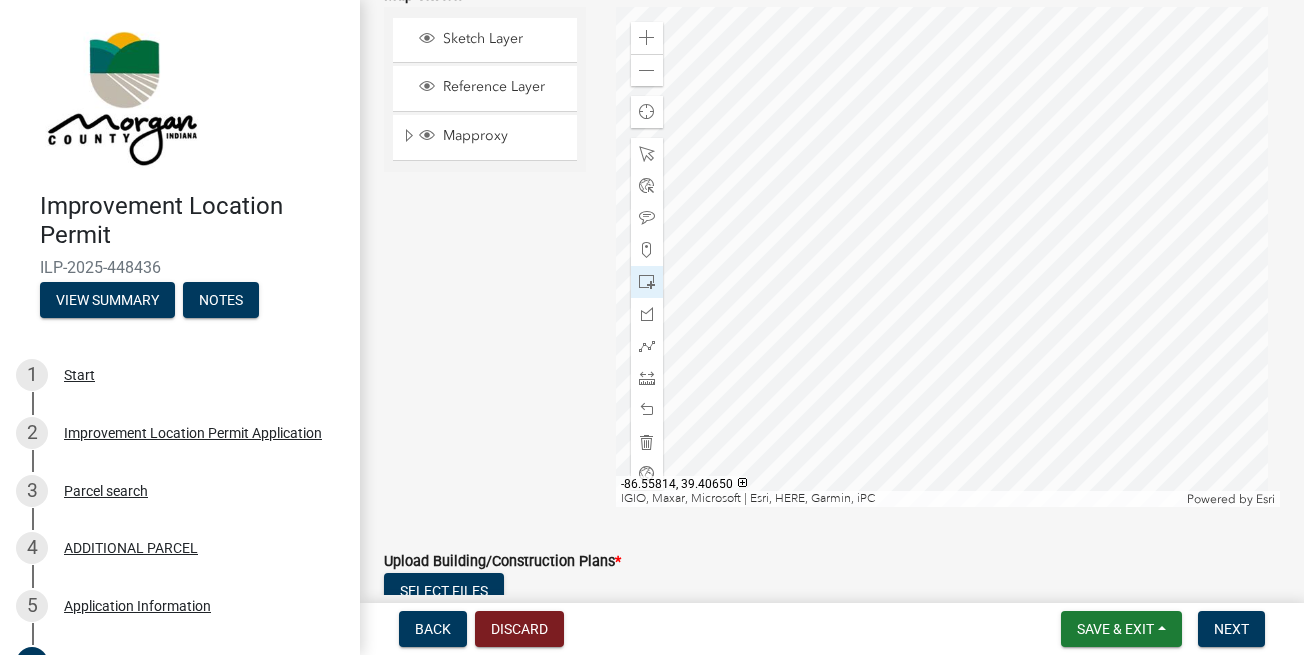 click 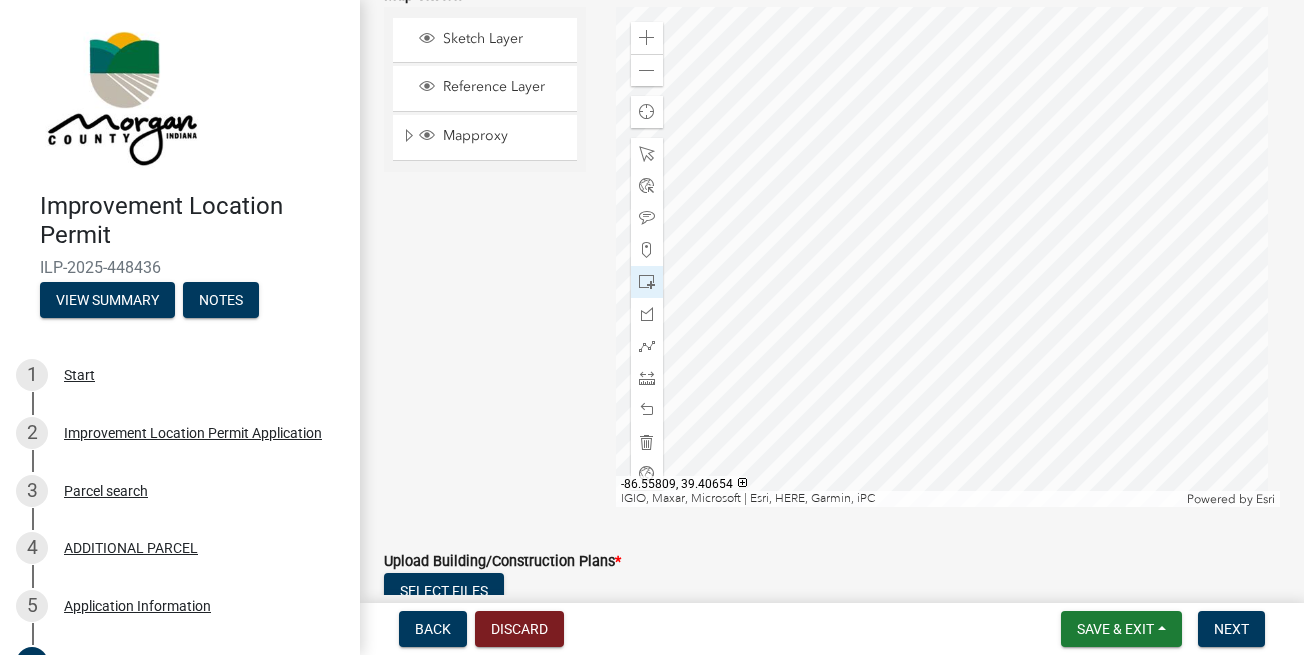 click 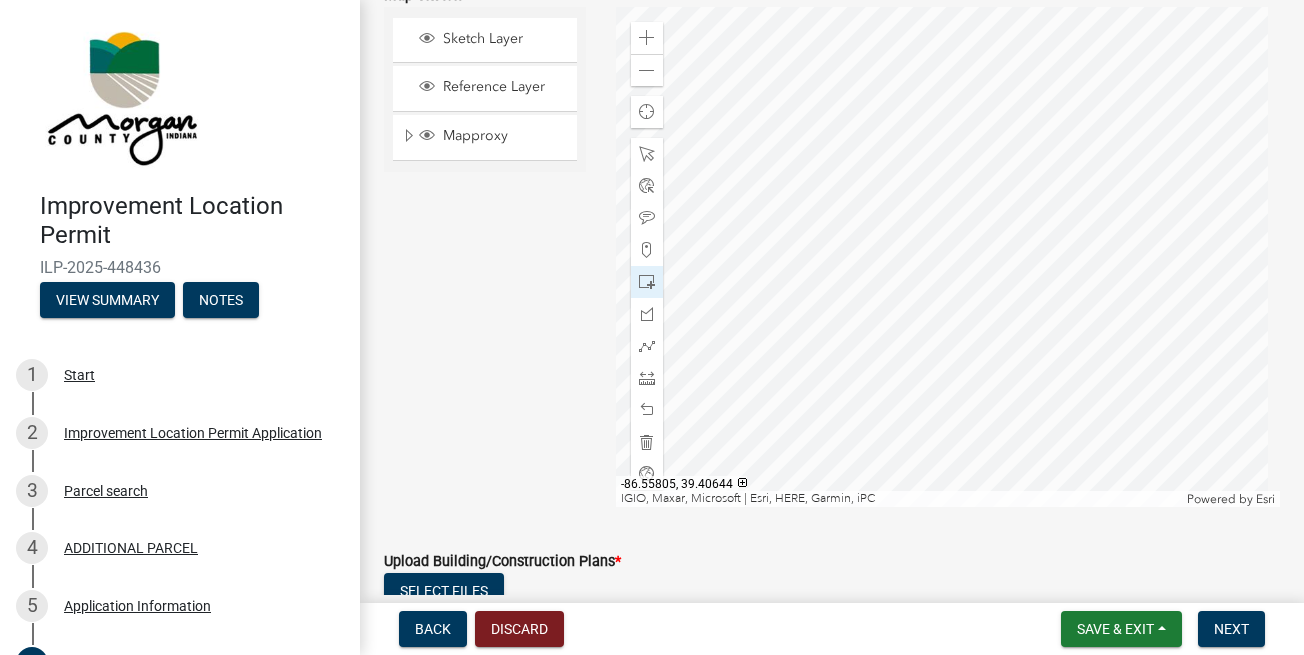 click 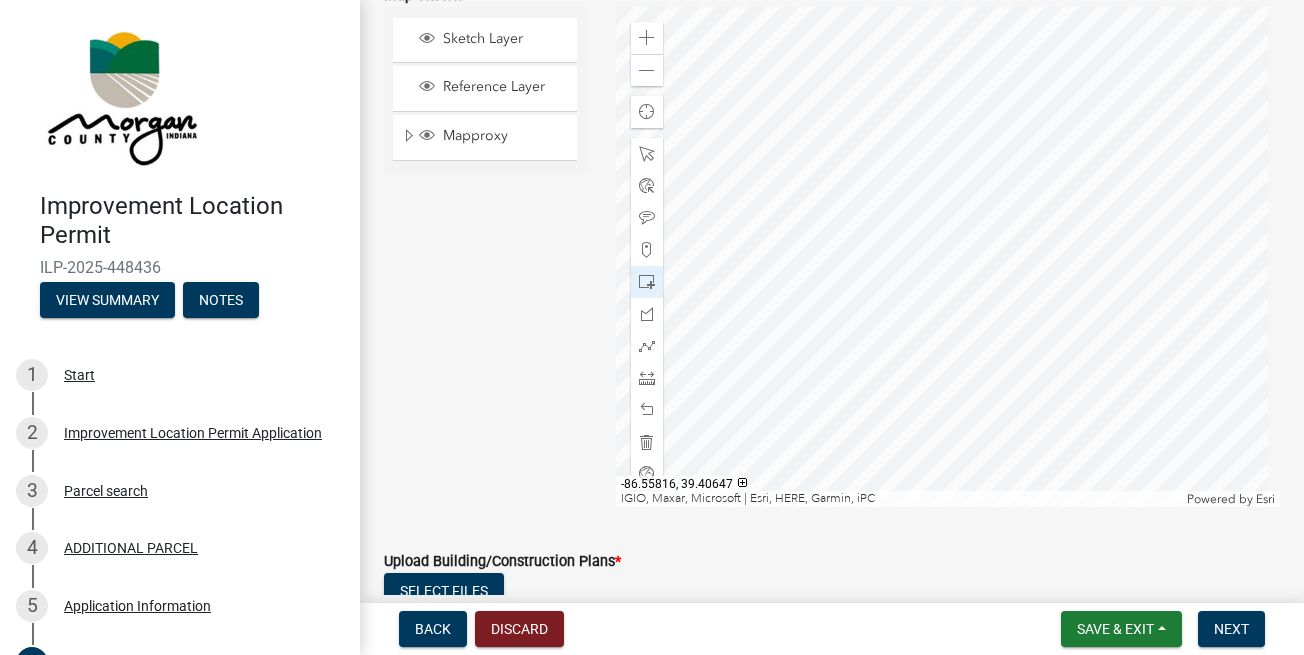 click 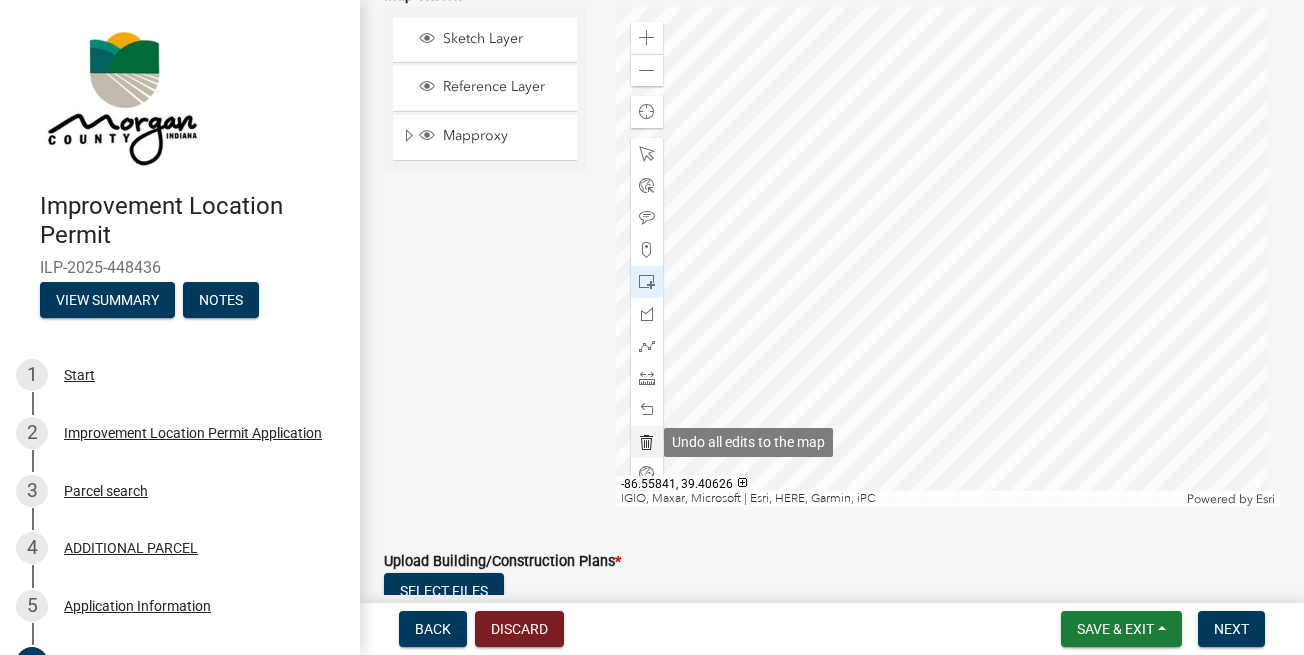 click 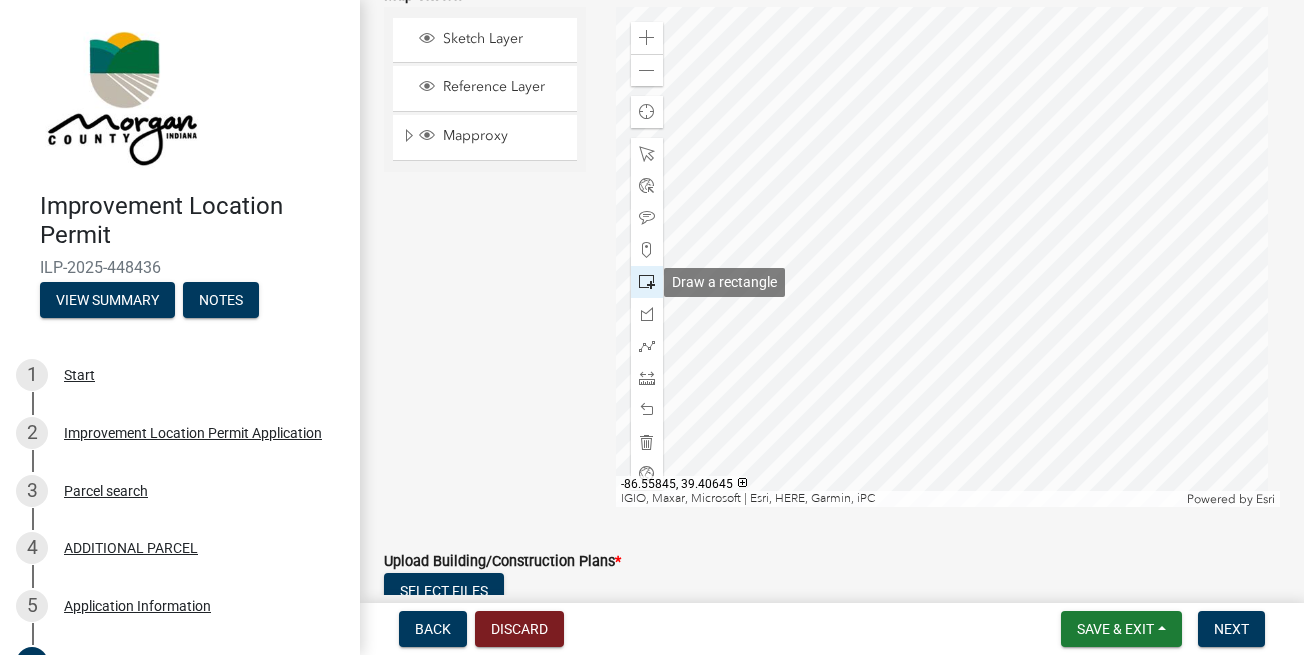 click 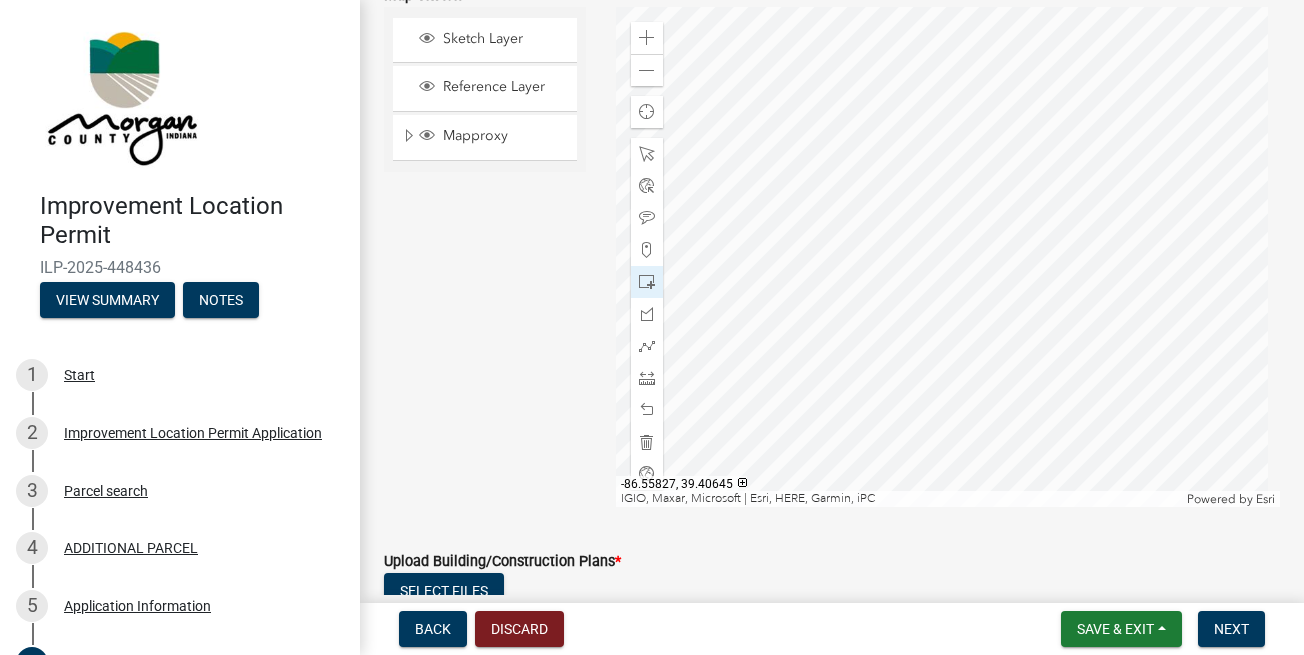 click 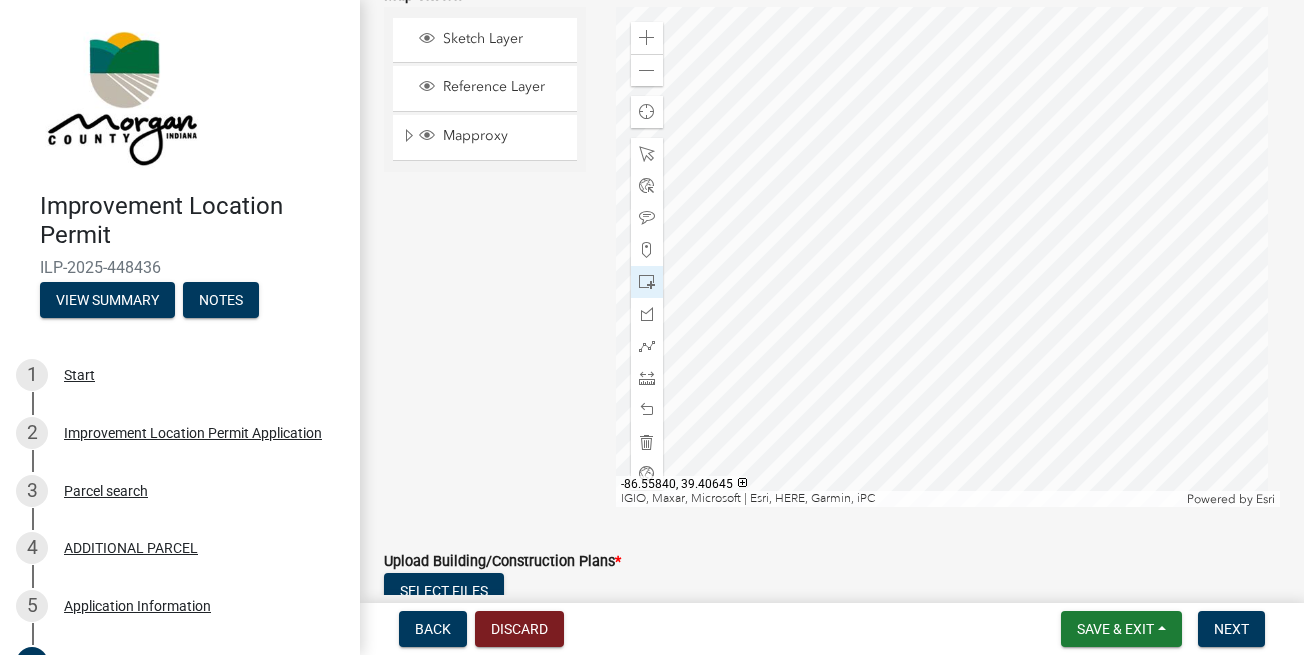 click on "Sketch Layer Reference Layer Mapproxy Roads Interstate labels Major Roads labels Road labels Interstates (Large scale) Major Roads (Large scale) Roads (Medium Scale) Interstate (Small Scale) Major Roads (Small Scale) Roads (Small Scale) Commissioner_Districts Incorporated Areas Townships County Boundary Parcels 2021 Aerial" 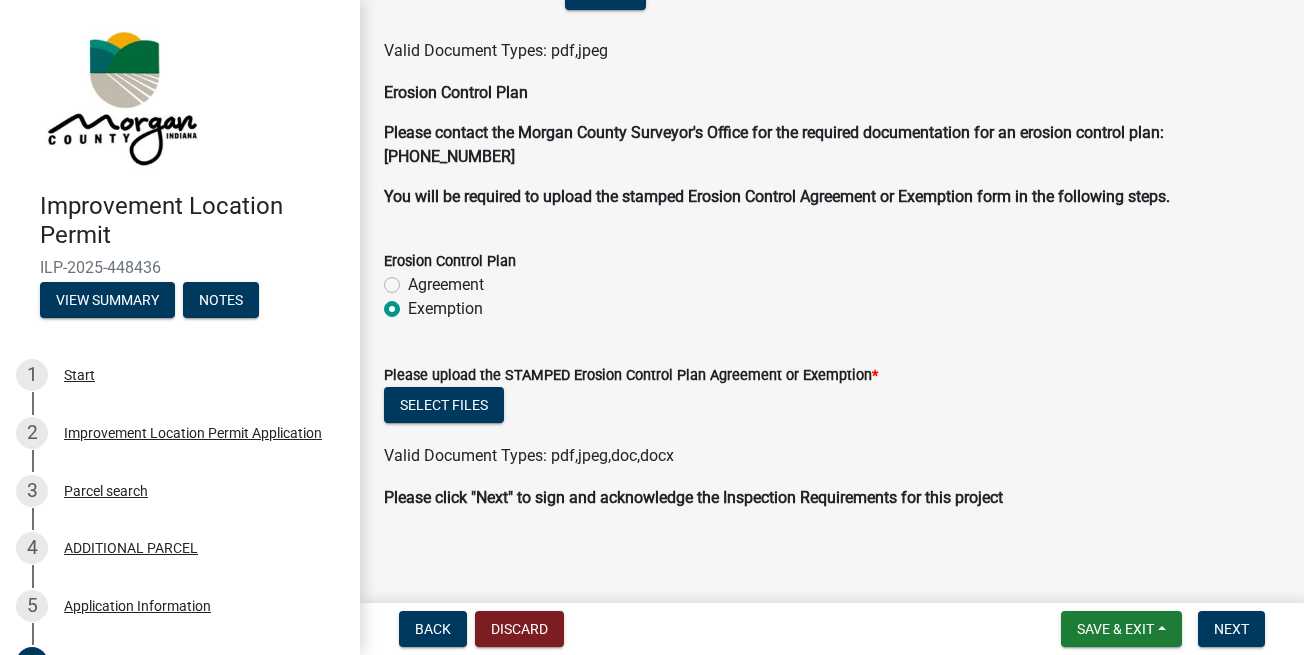 scroll, scrollTop: 4280, scrollLeft: 0, axis: vertical 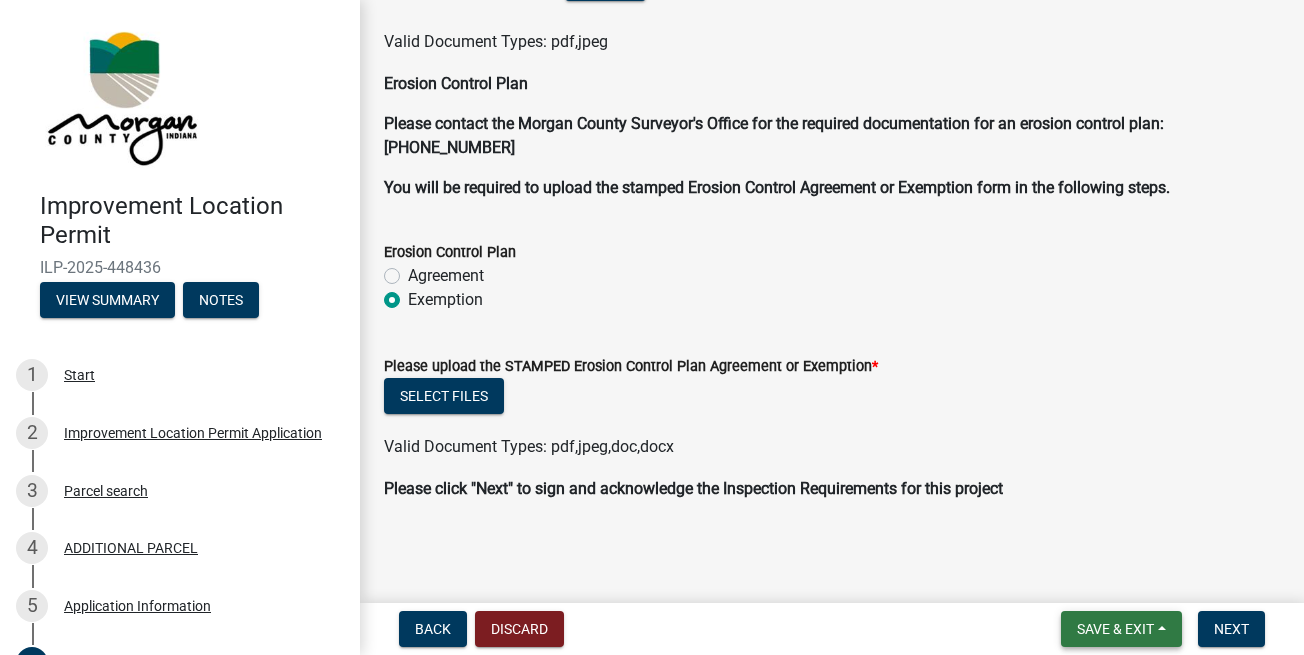 click on "Save & Exit" at bounding box center (1115, 629) 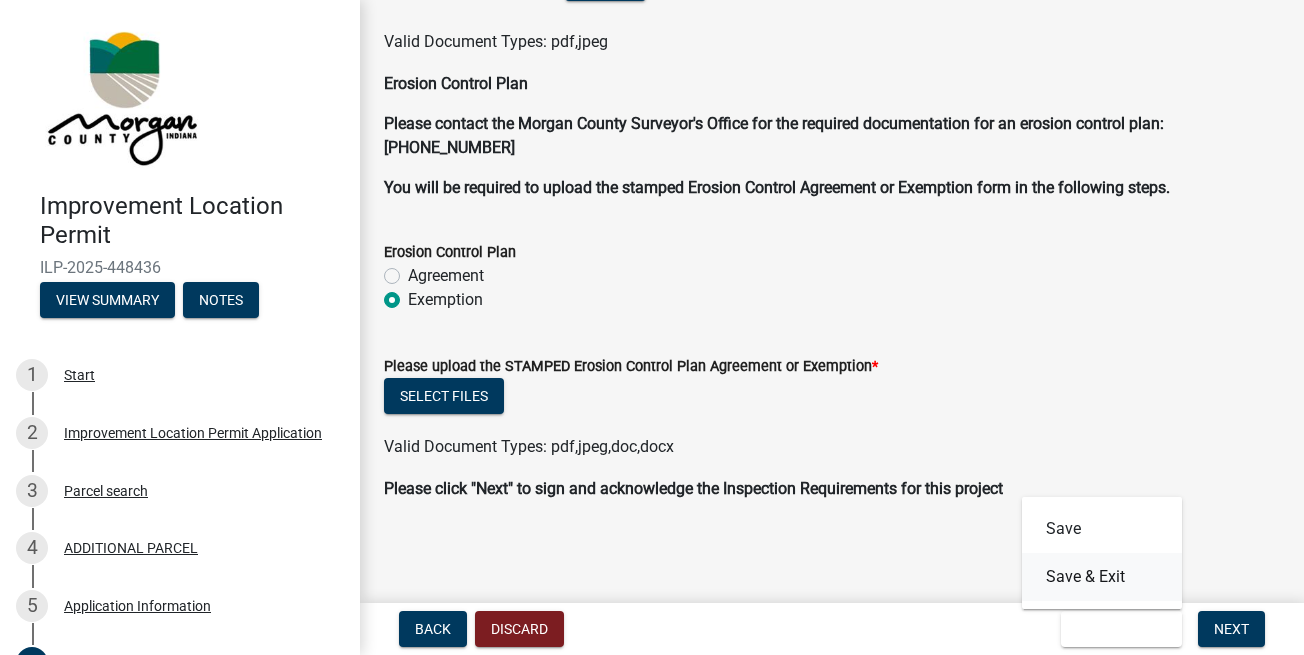 click on "Save & Exit" at bounding box center [1102, 577] 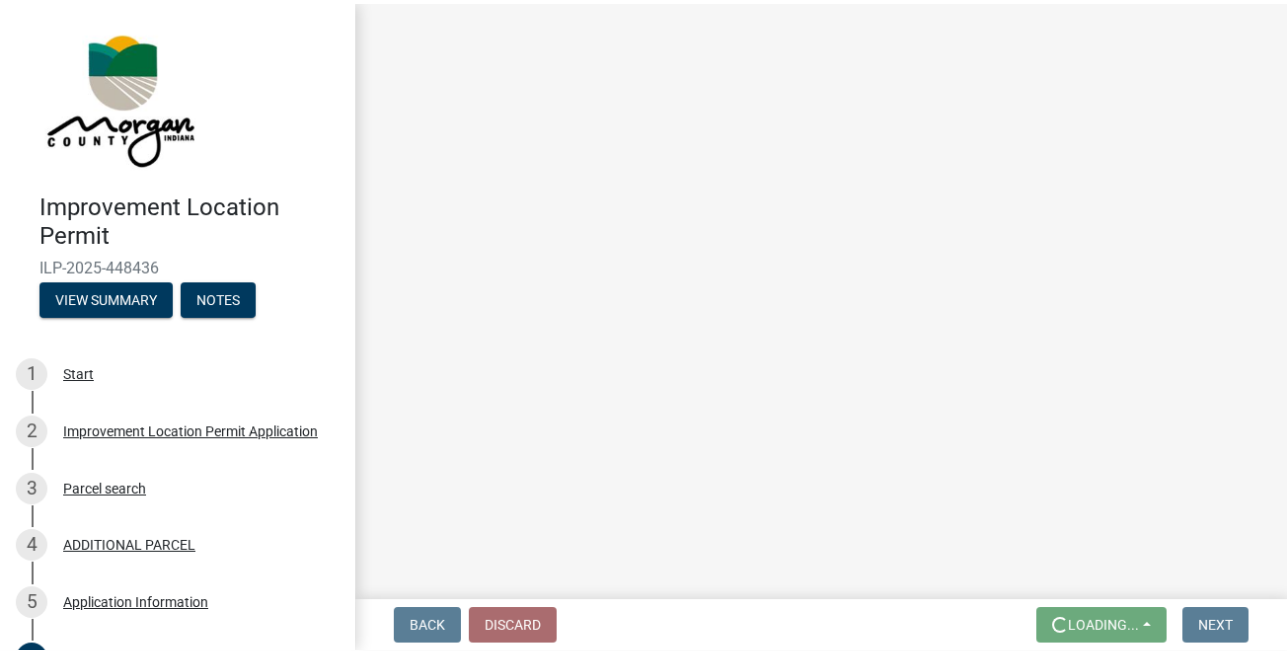scroll, scrollTop: 0, scrollLeft: 0, axis: both 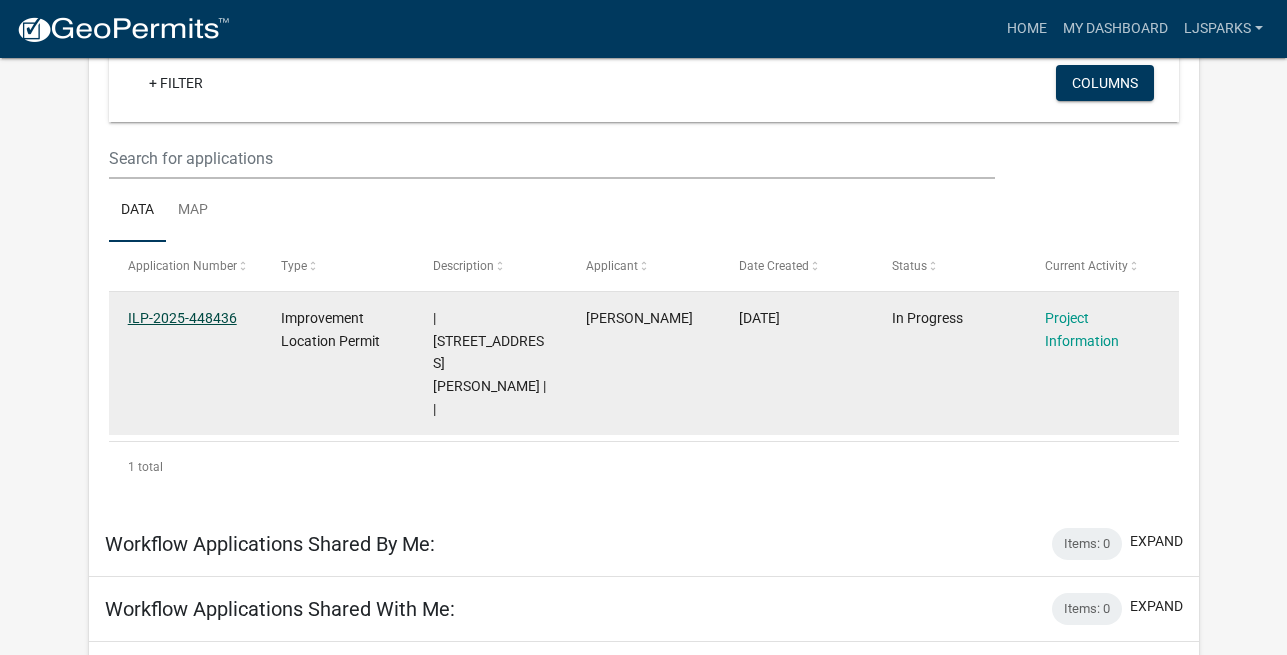 click on "ILP-2025-448436" 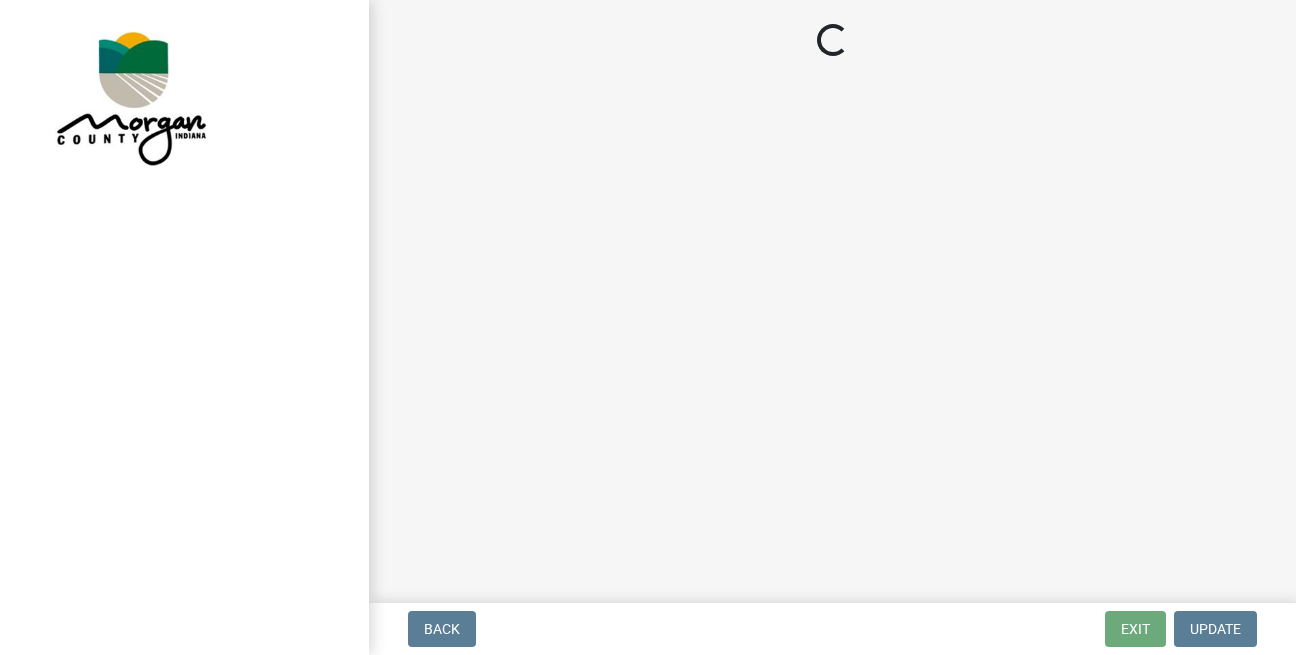 scroll, scrollTop: 0, scrollLeft: 0, axis: both 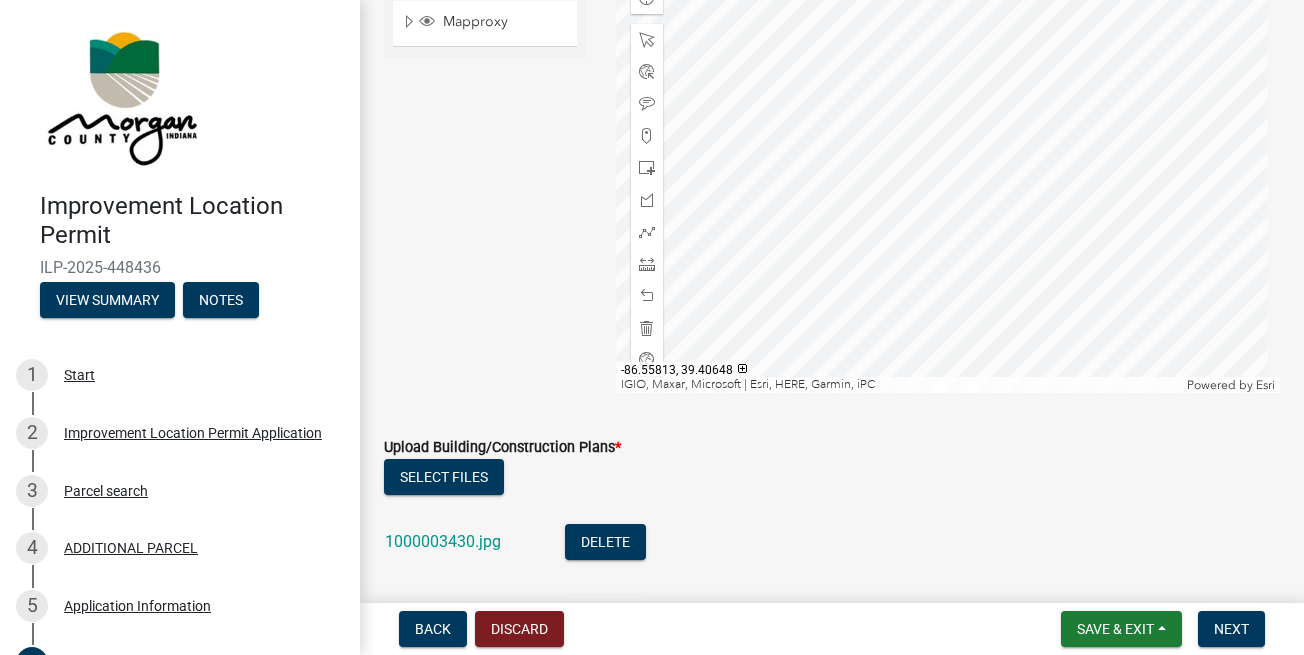 click 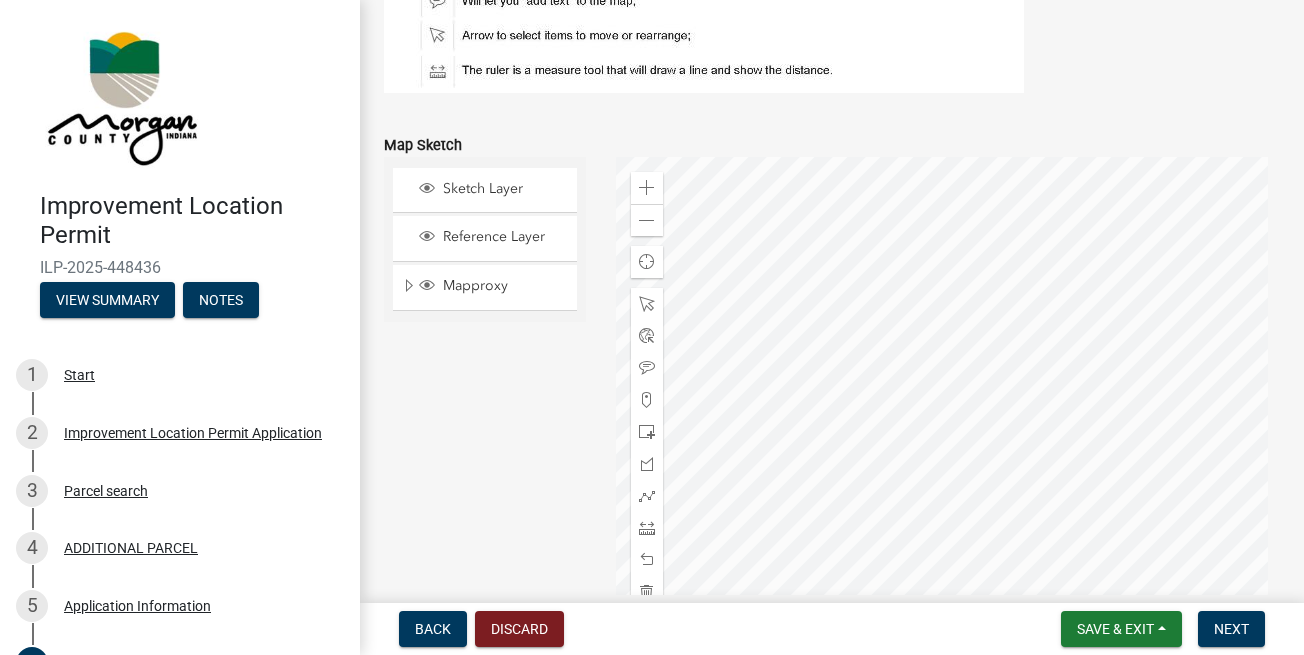 scroll, scrollTop: 3420, scrollLeft: 0, axis: vertical 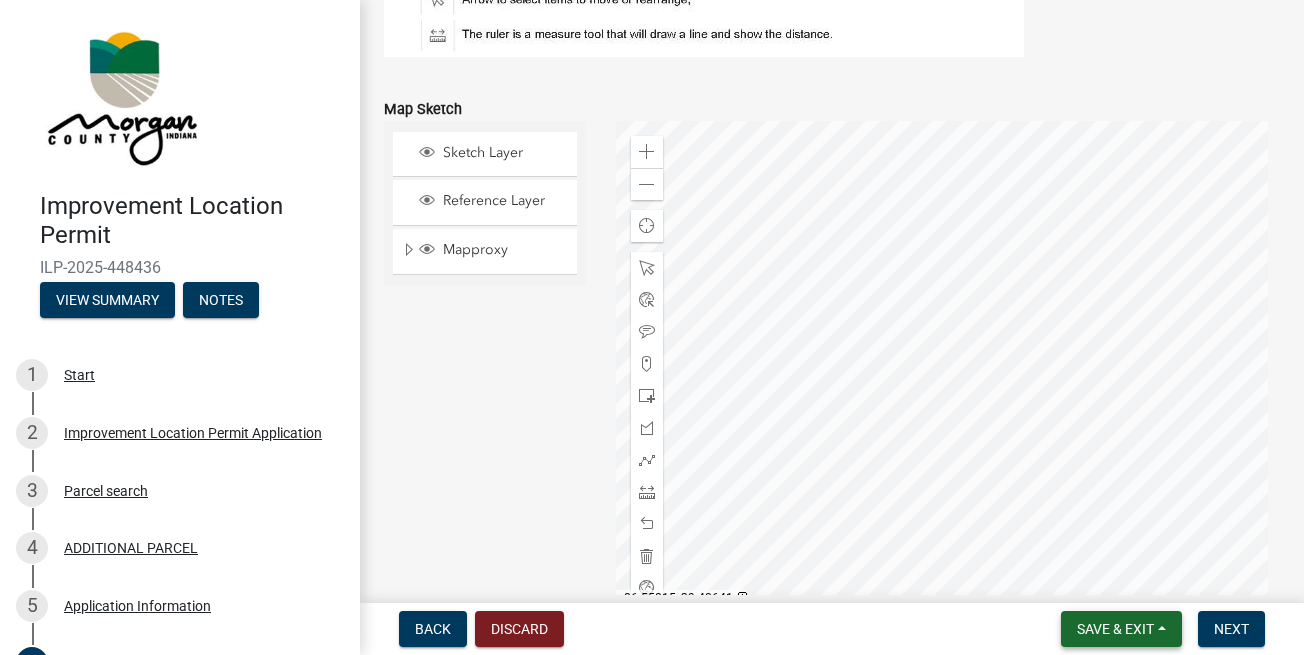 click on "Save & Exit" at bounding box center [1115, 629] 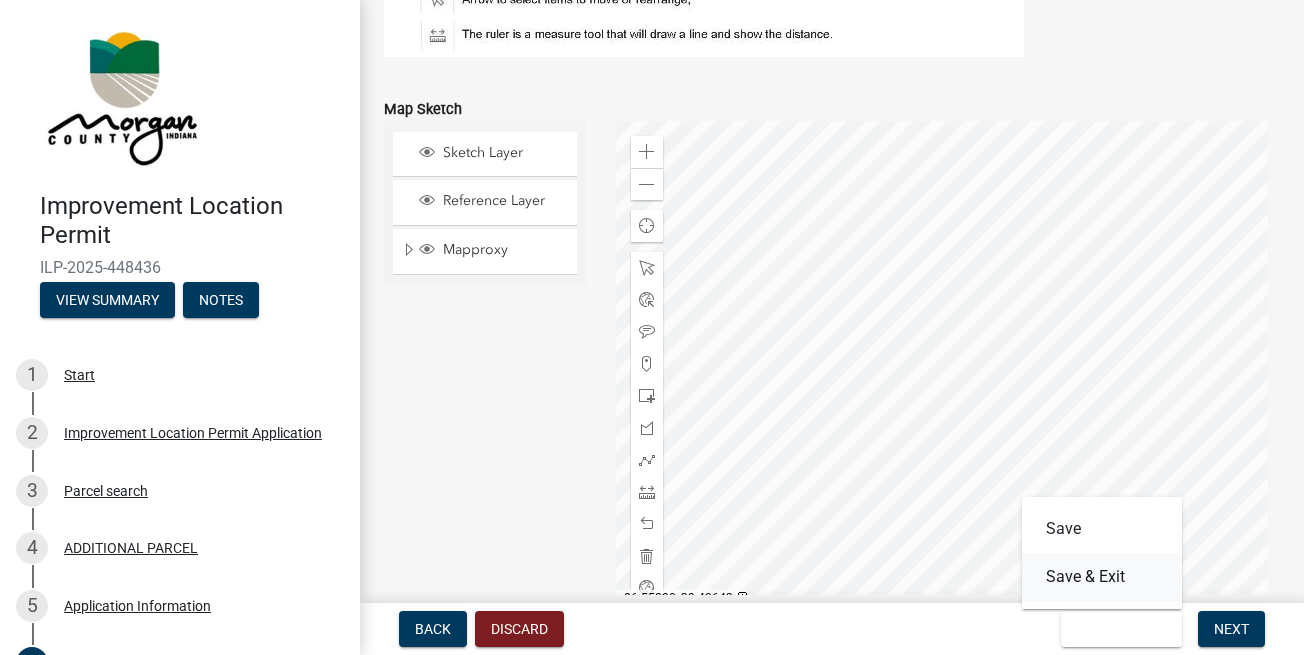 click on "Save & Exit" at bounding box center [1102, 577] 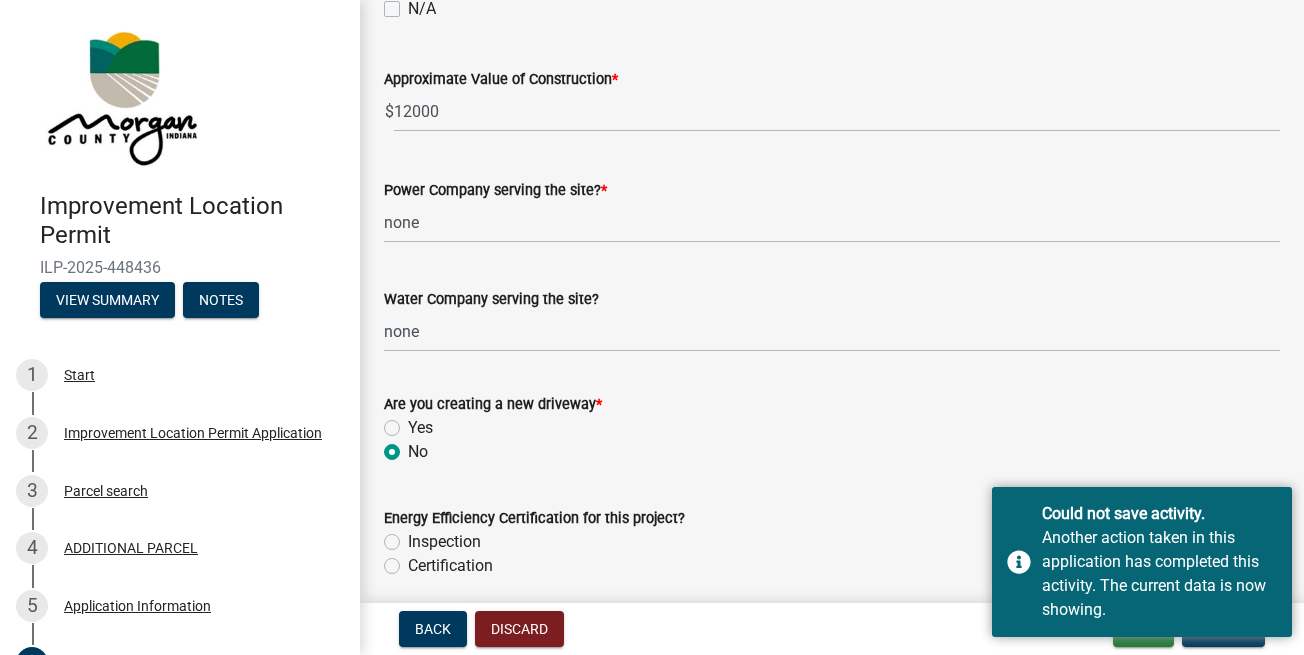 scroll, scrollTop: 2622, scrollLeft: 0, axis: vertical 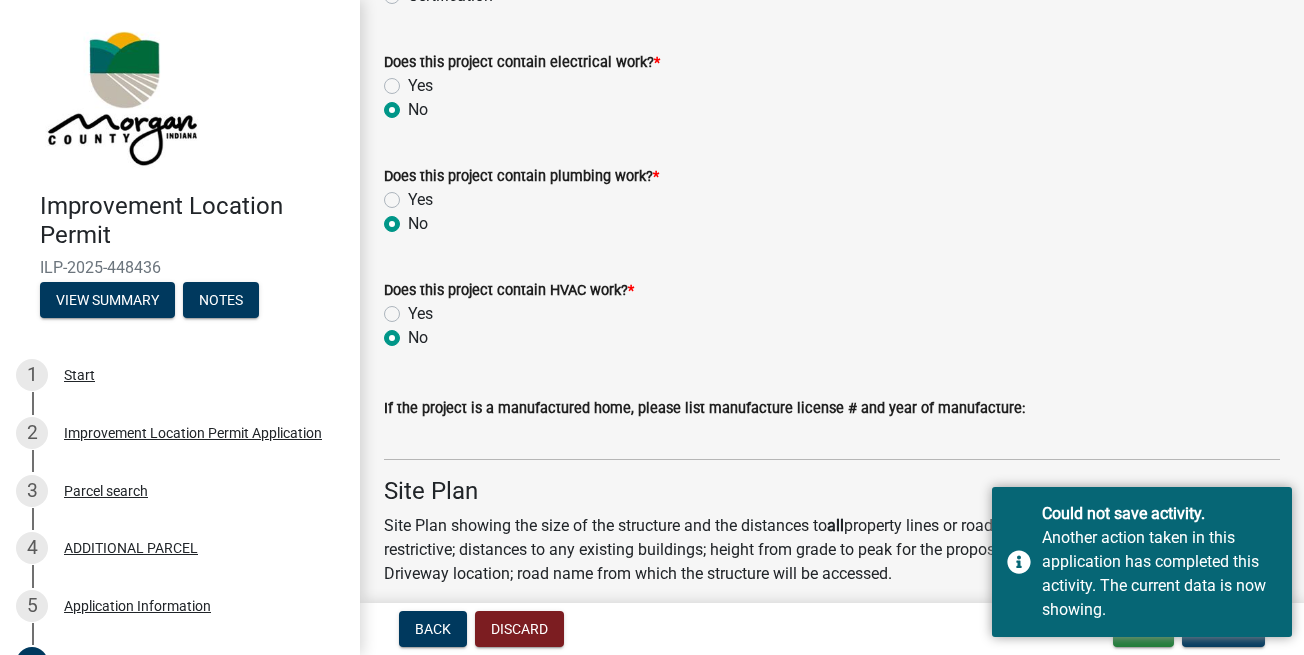 click on "Does this project contain electrical work?  *  Yes   No" 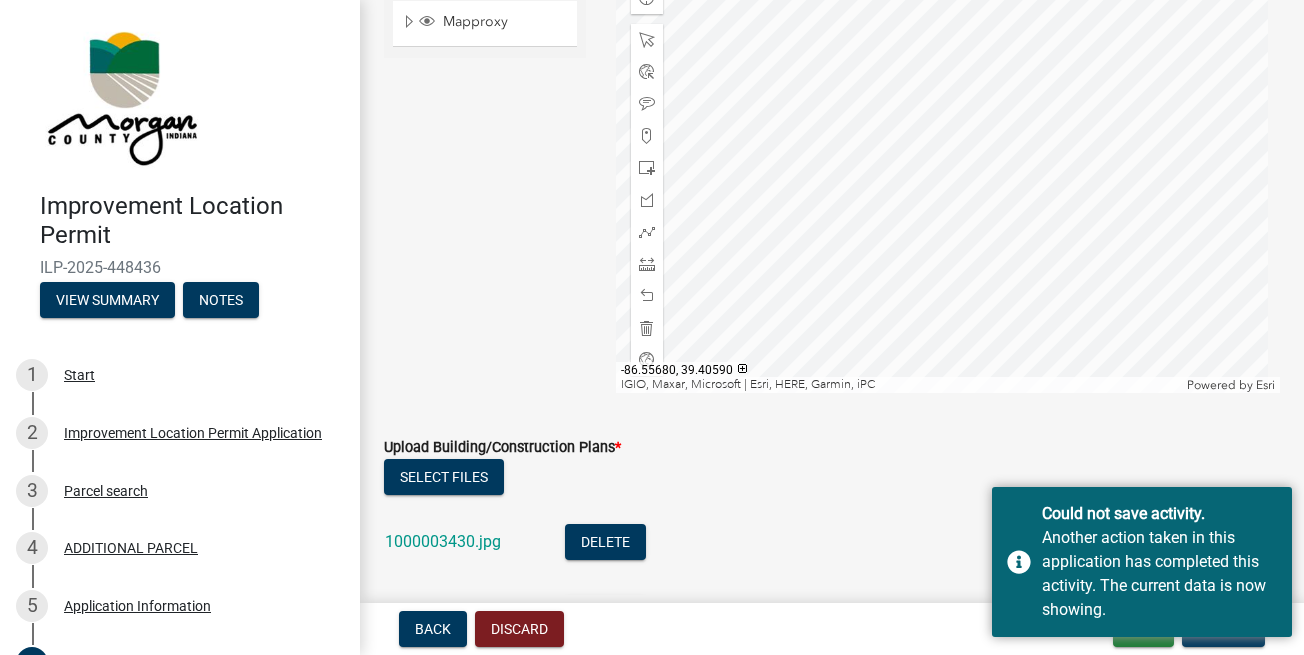 scroll, scrollTop: 3534, scrollLeft: 0, axis: vertical 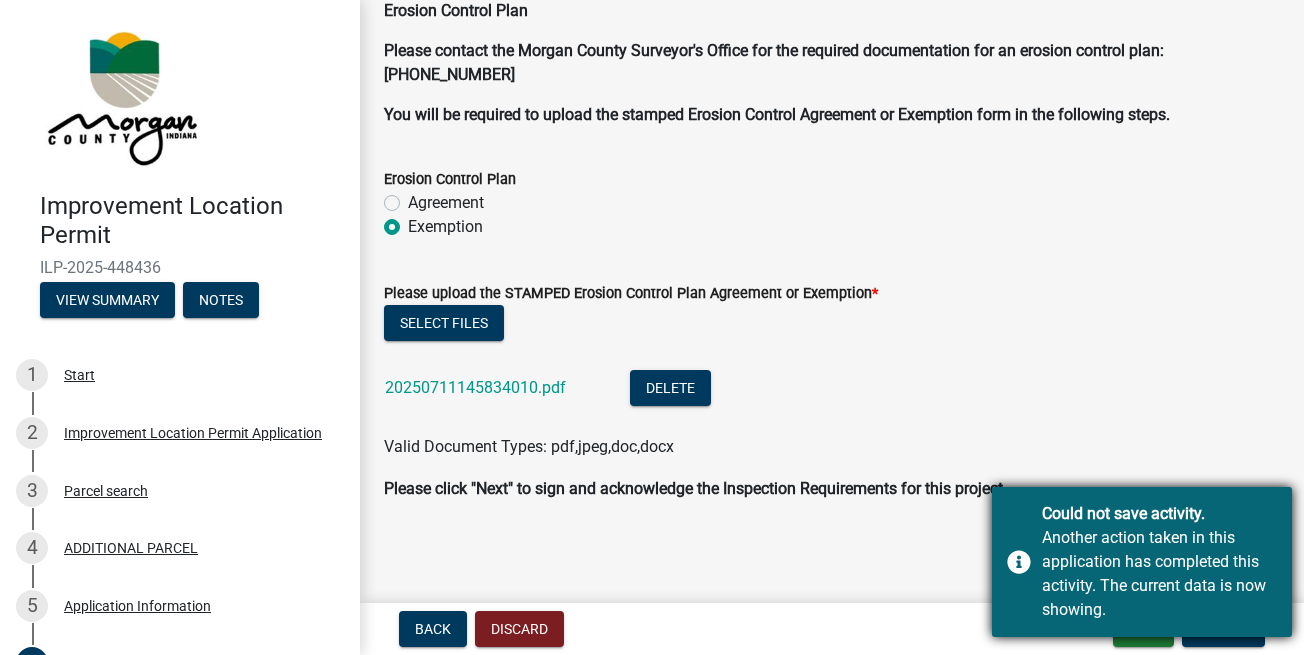 click on "Could not save activity." at bounding box center (1159, 514) 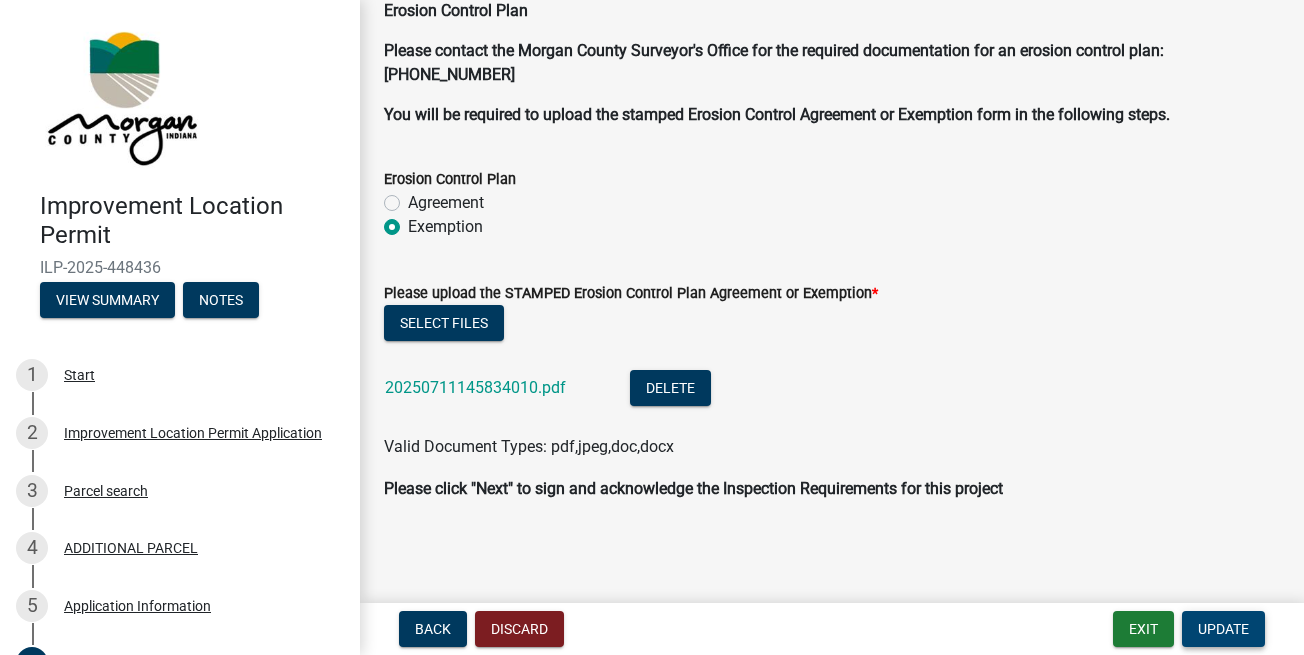 click on "Update" at bounding box center [1223, 629] 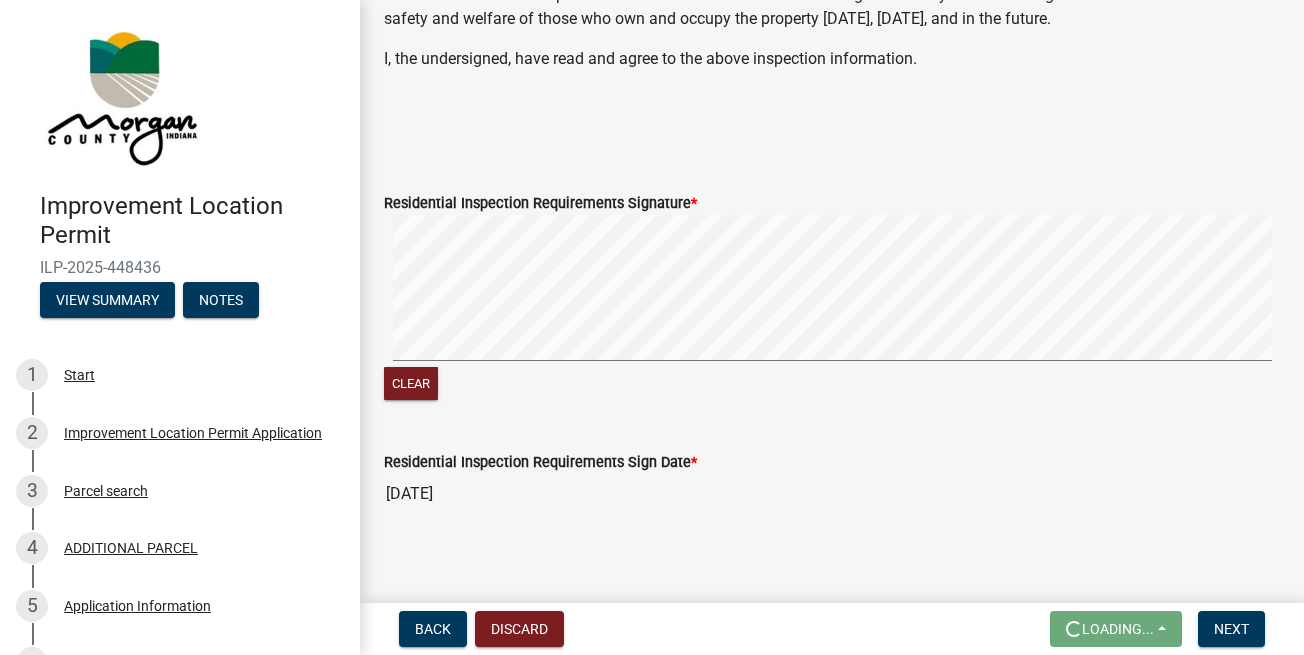 scroll, scrollTop: 669, scrollLeft: 0, axis: vertical 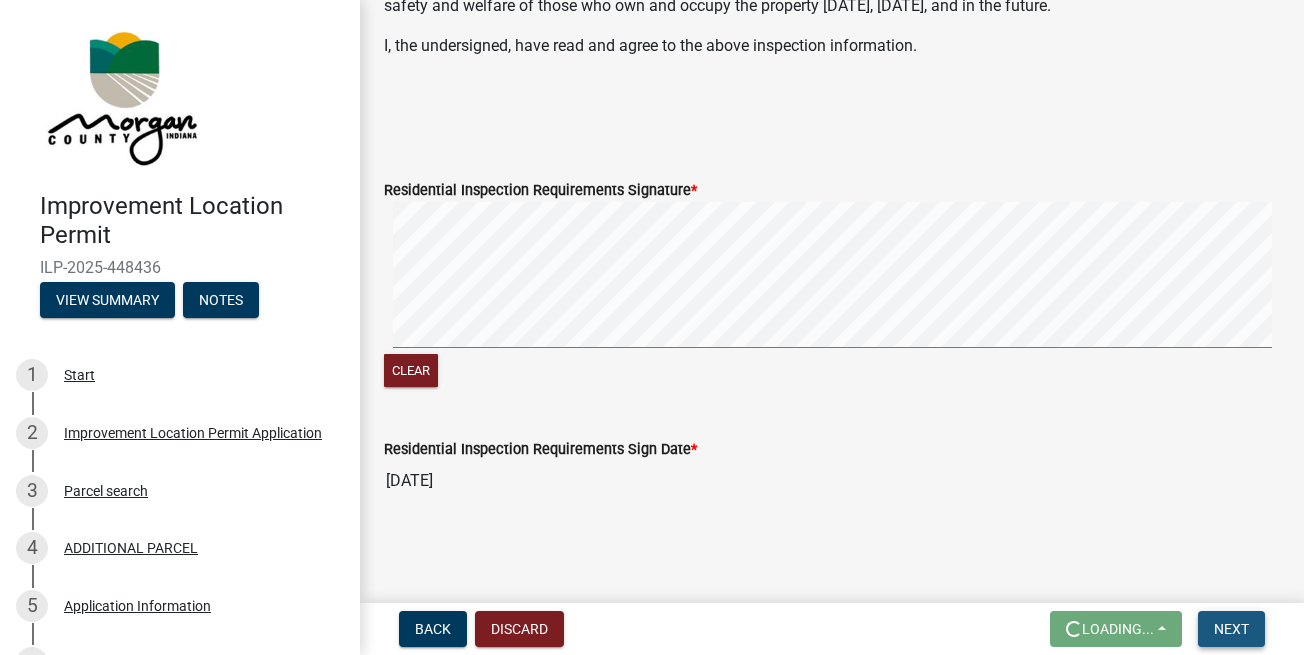 click on "Next" at bounding box center (1231, 629) 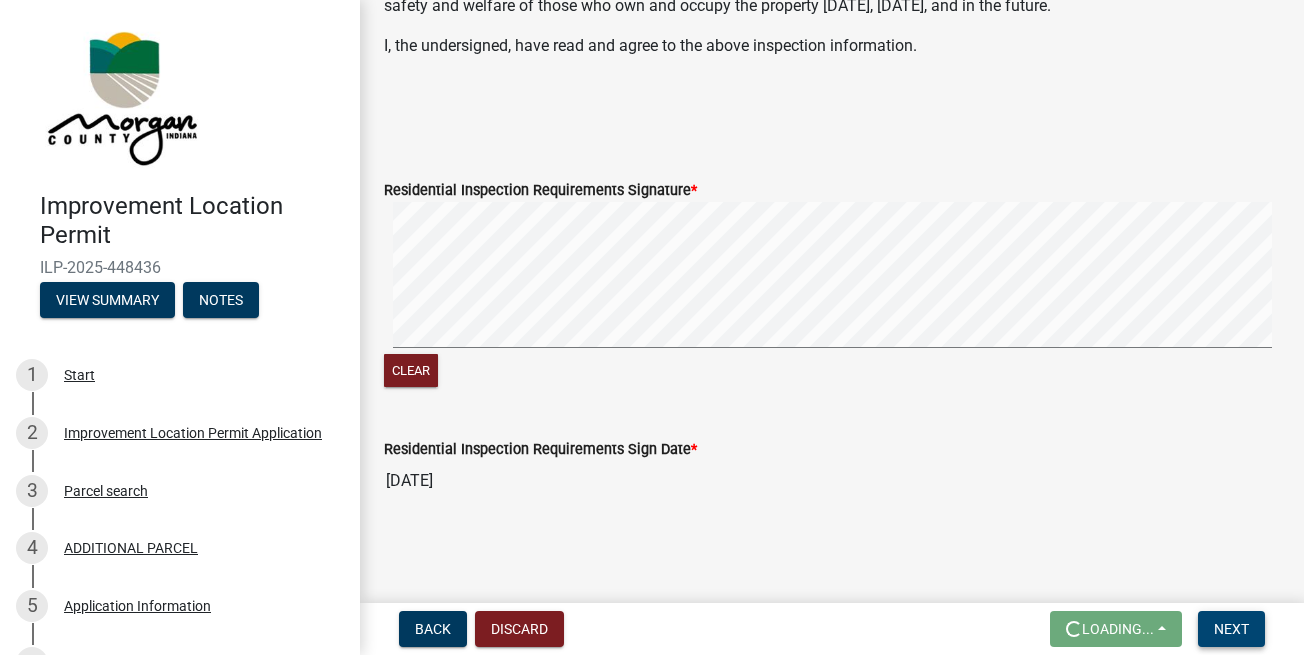 scroll, scrollTop: 669, scrollLeft: 0, axis: vertical 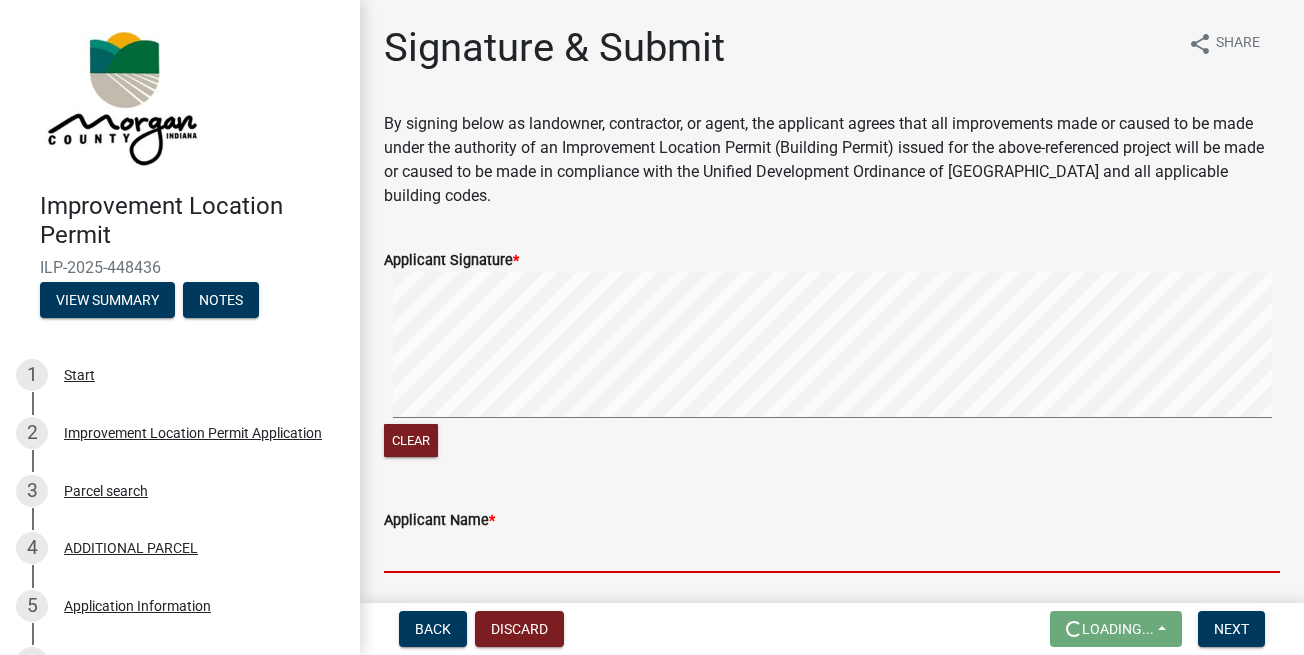 click on "Applicant Name  *" at bounding box center (832, 552) 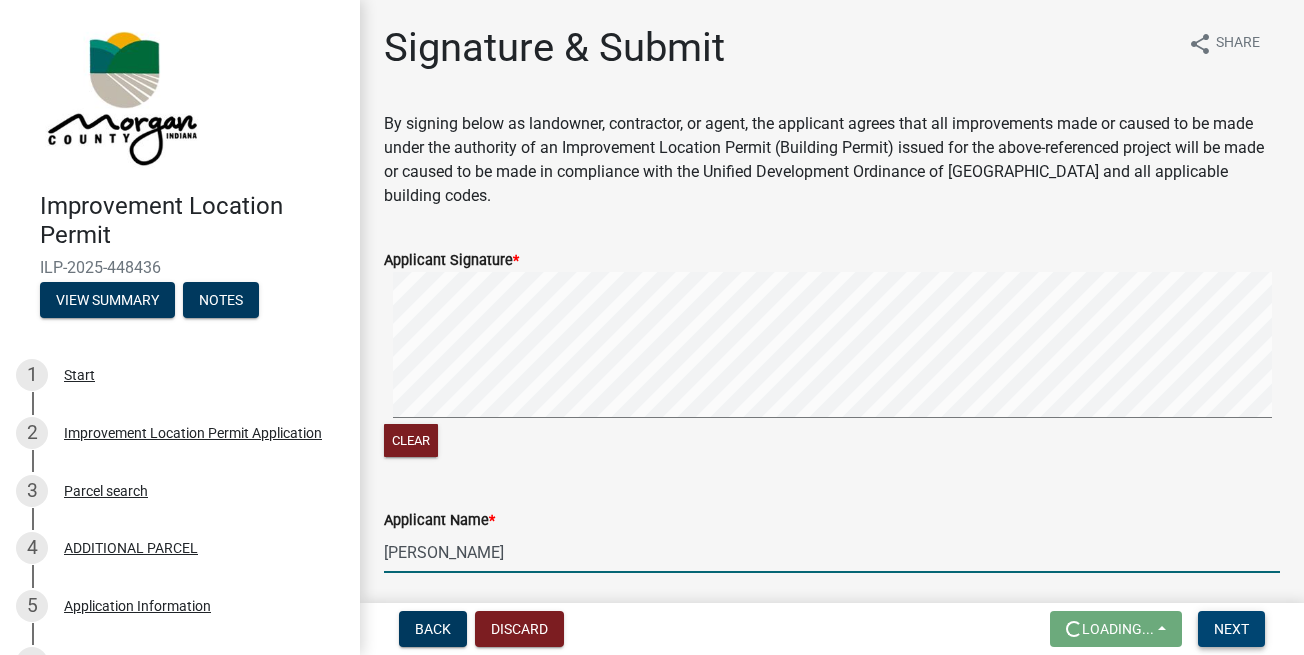 type on "LISA J SPARKS" 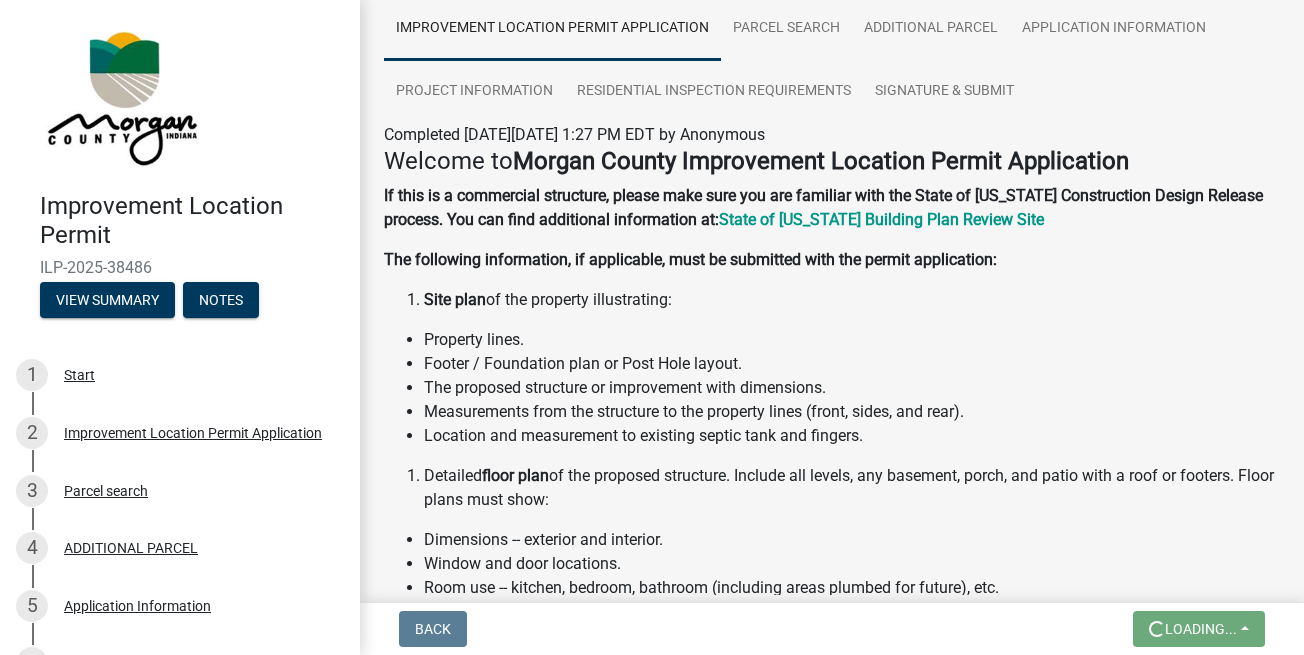 scroll, scrollTop: 0, scrollLeft: 0, axis: both 